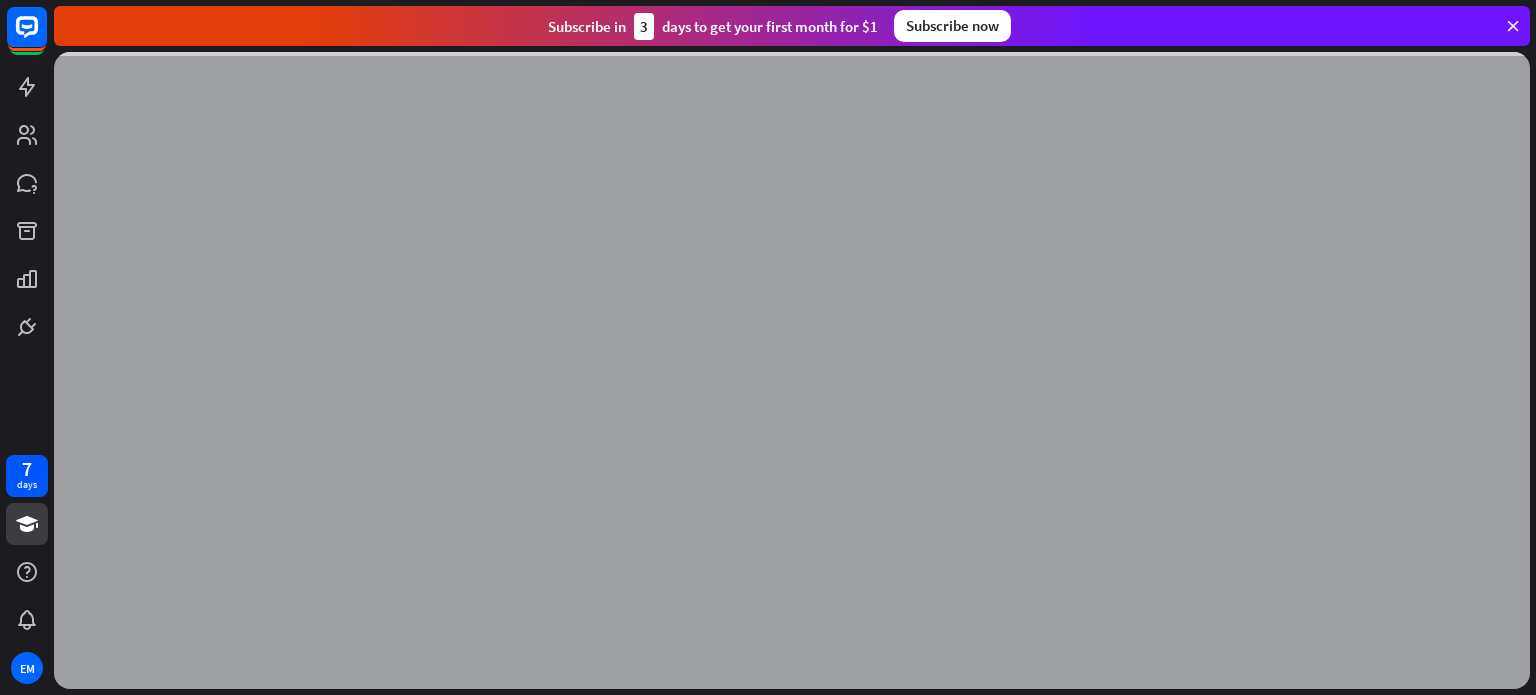 scroll, scrollTop: 0, scrollLeft: 0, axis: both 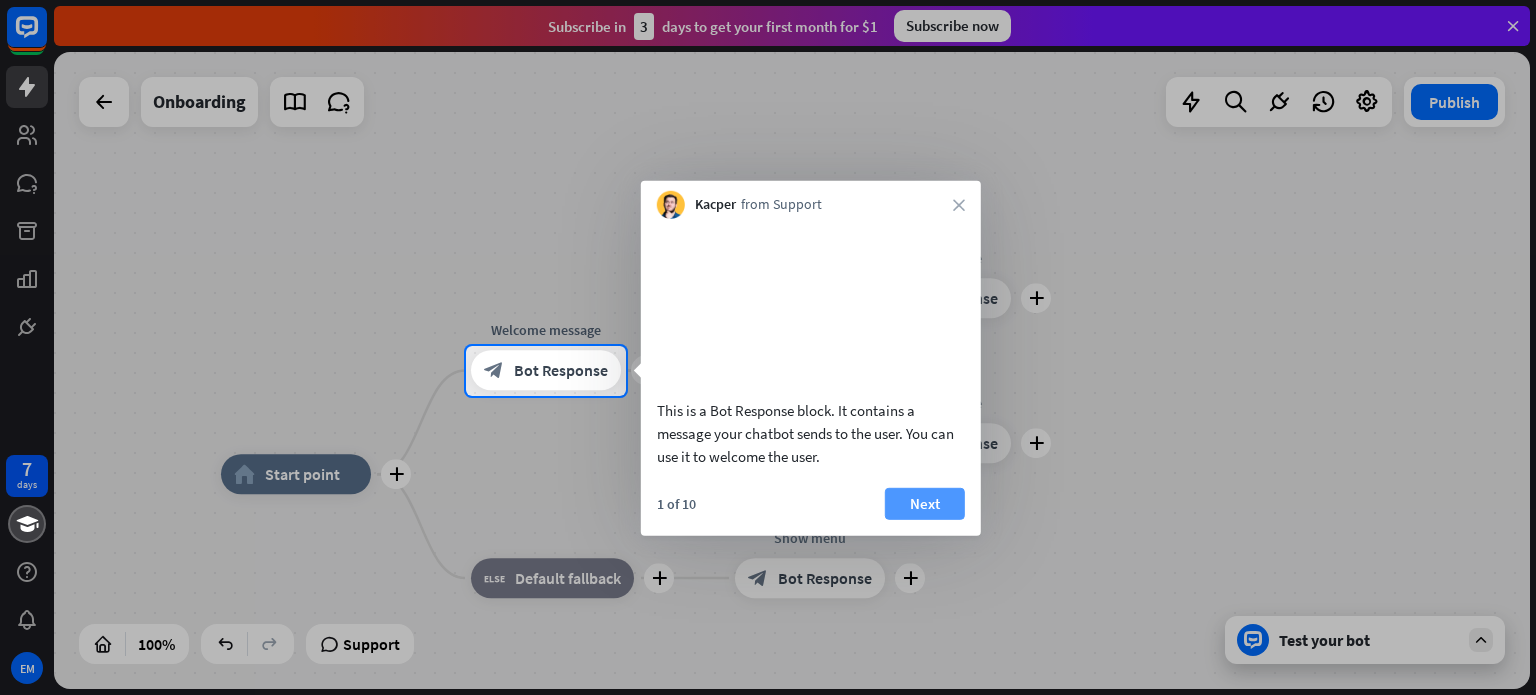 click on "Next" at bounding box center (925, 503) 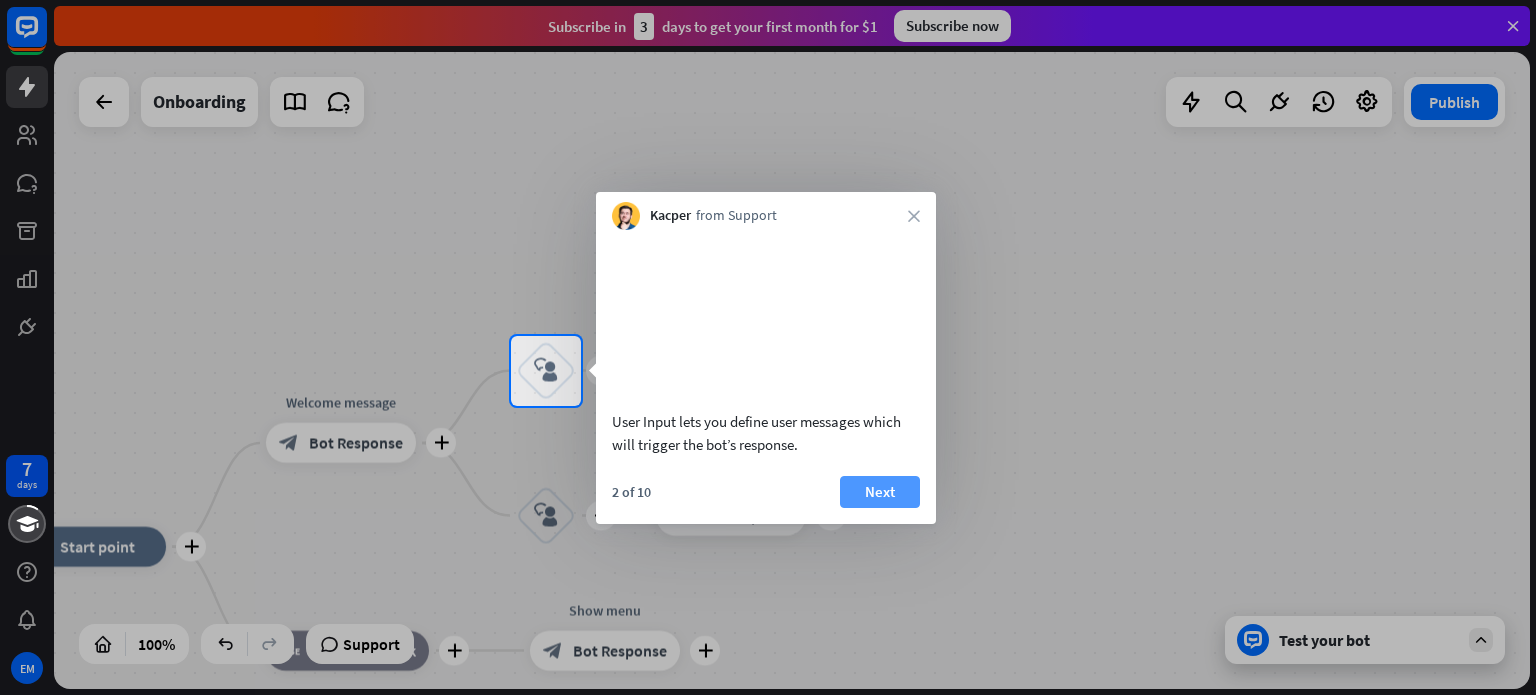 click on "Next" at bounding box center (880, 492) 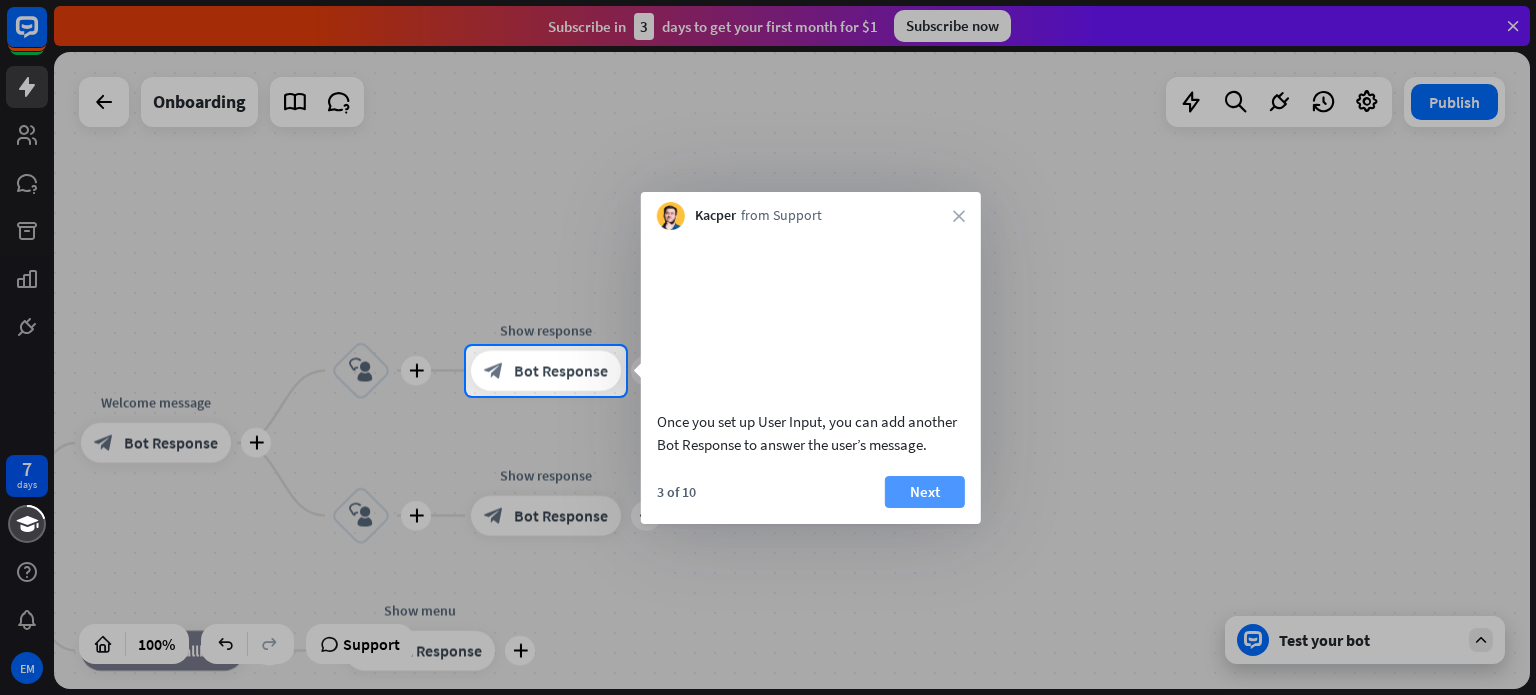 click on "Next" at bounding box center (925, 492) 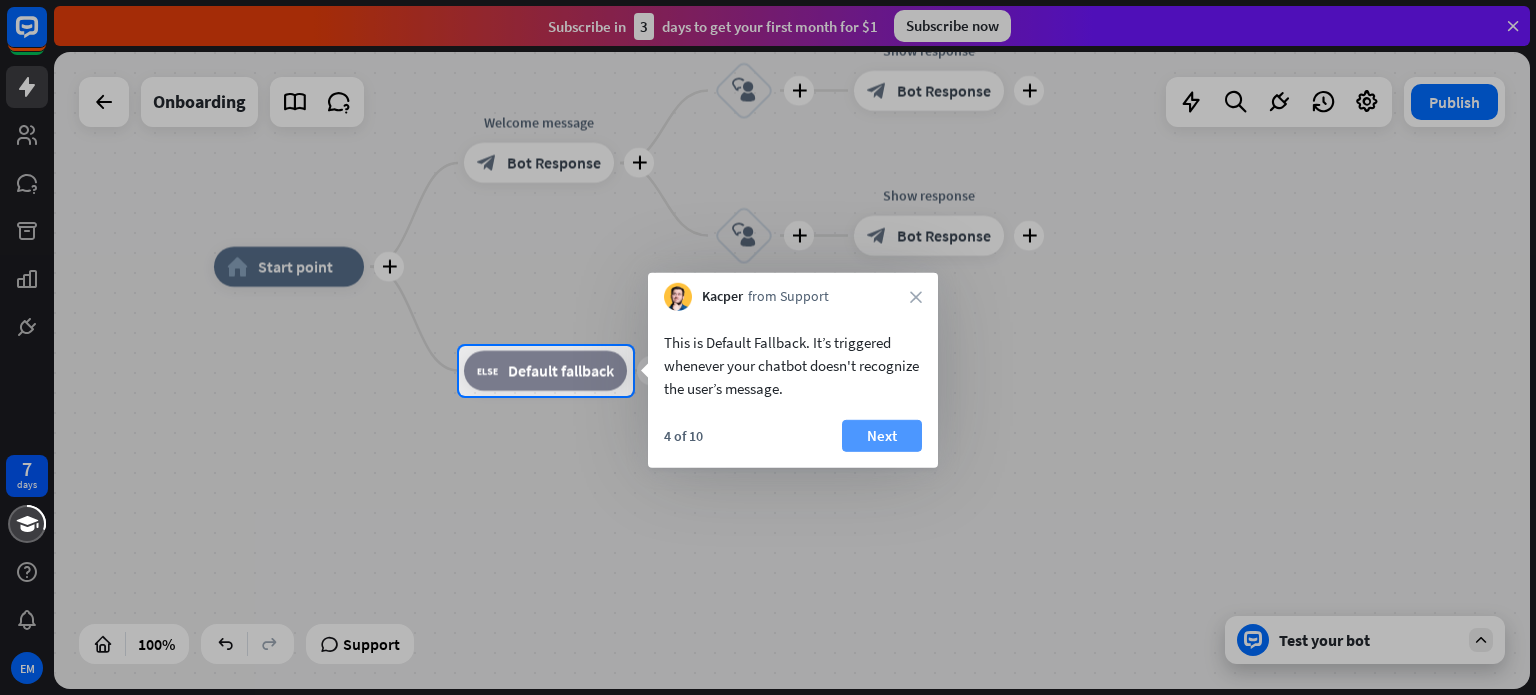 click on "Next" at bounding box center [882, 436] 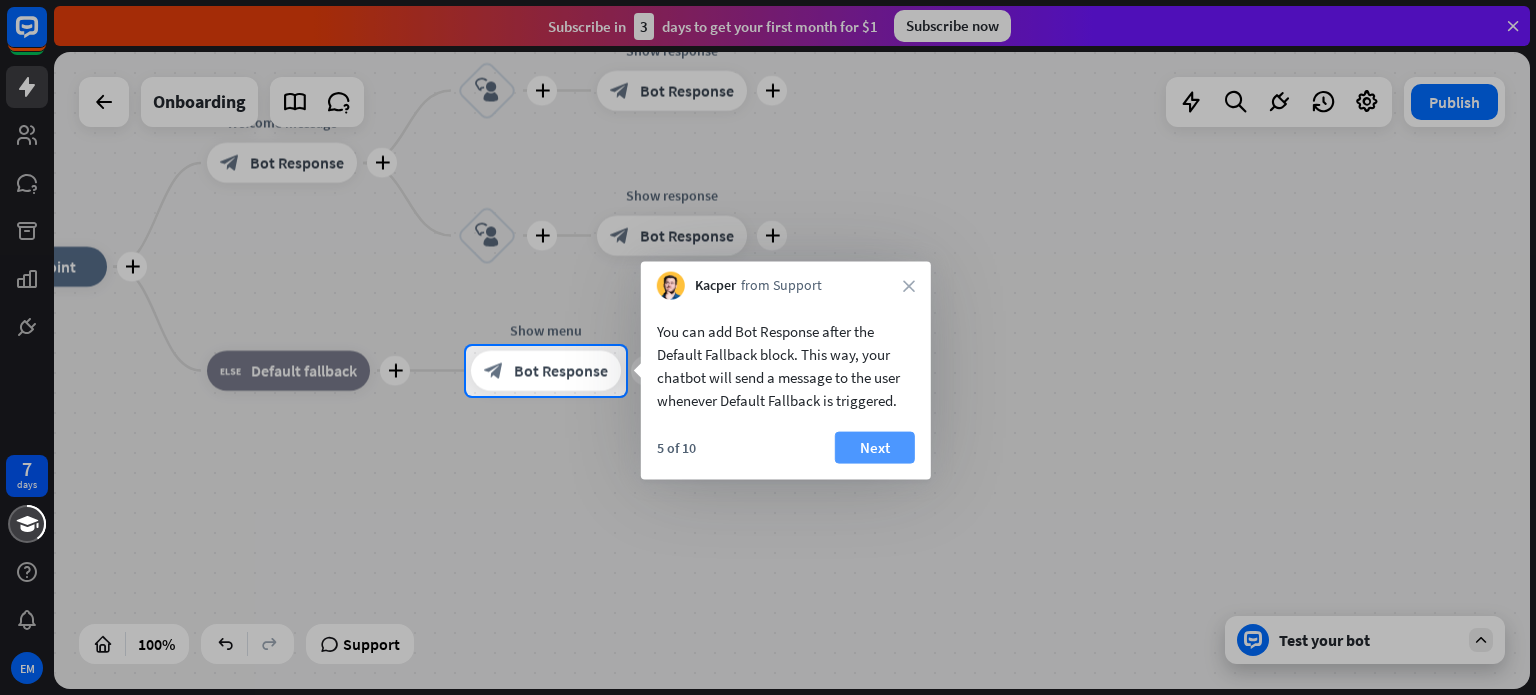 click on "Next" at bounding box center [875, 448] 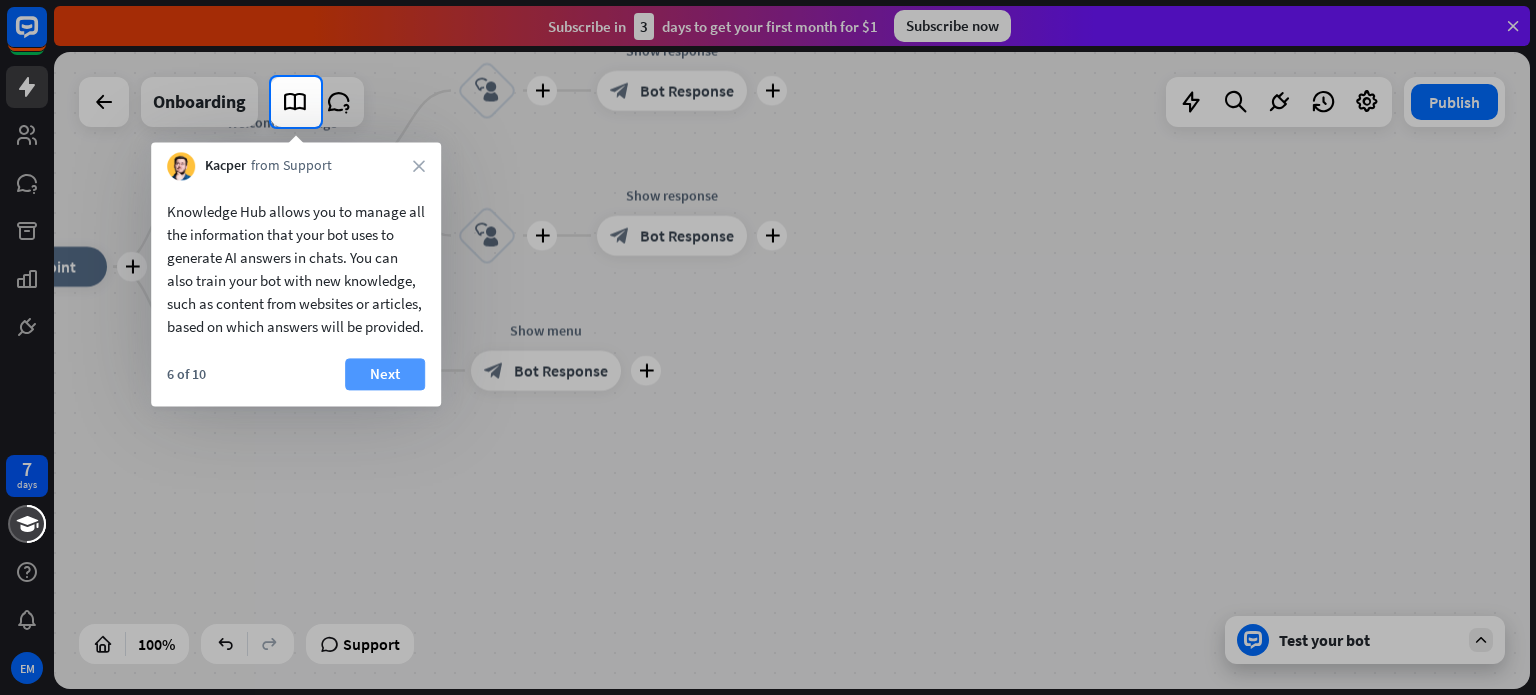 click on "Next" at bounding box center [385, 374] 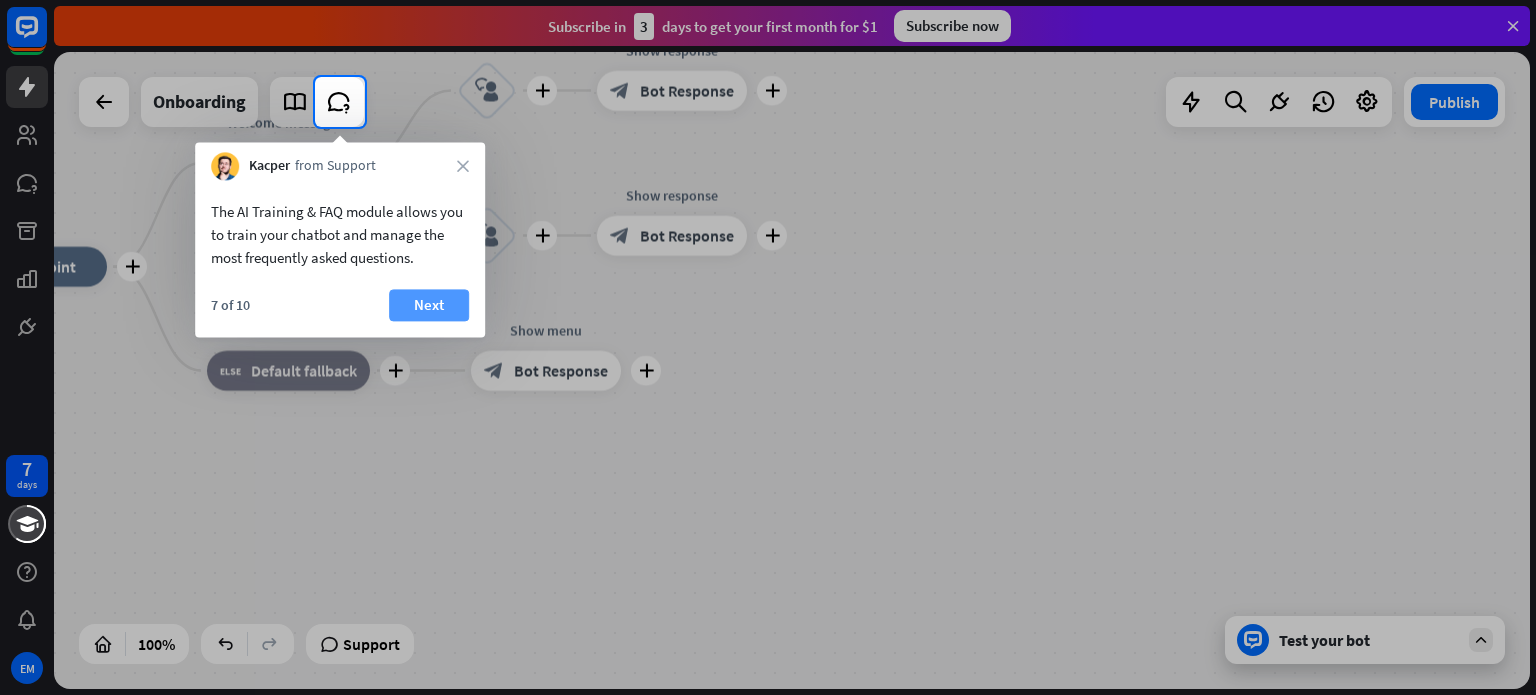 click on "Next" at bounding box center (429, 305) 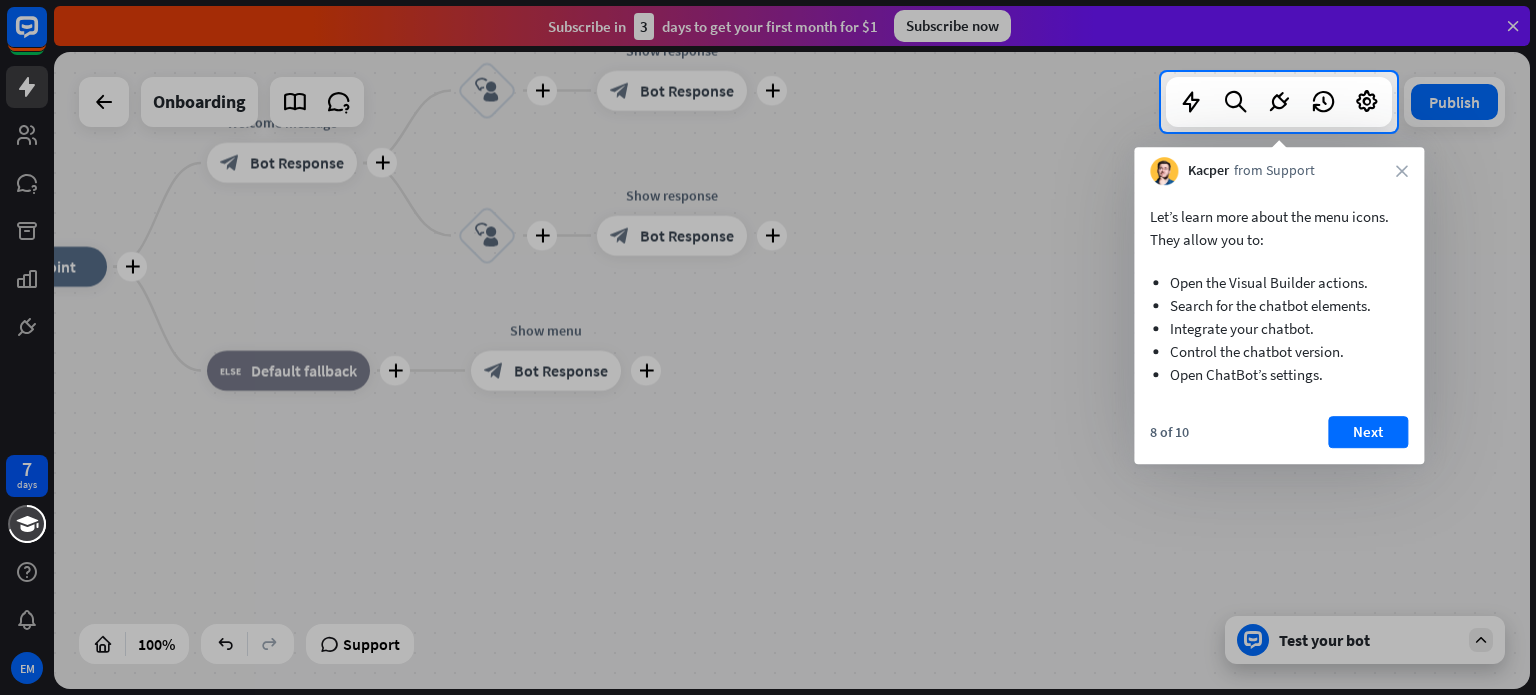 click on "Next" at bounding box center (1368, 432) 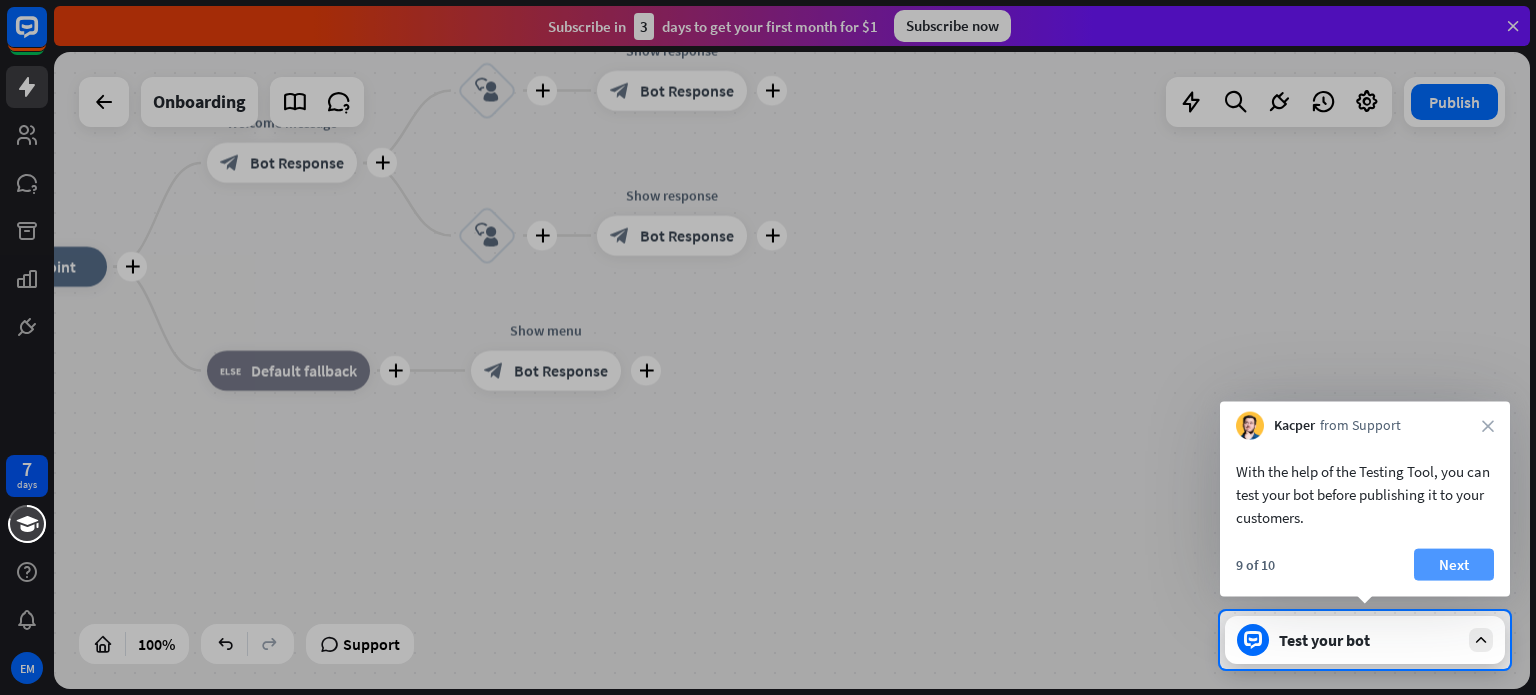click on "Next" at bounding box center (1454, 565) 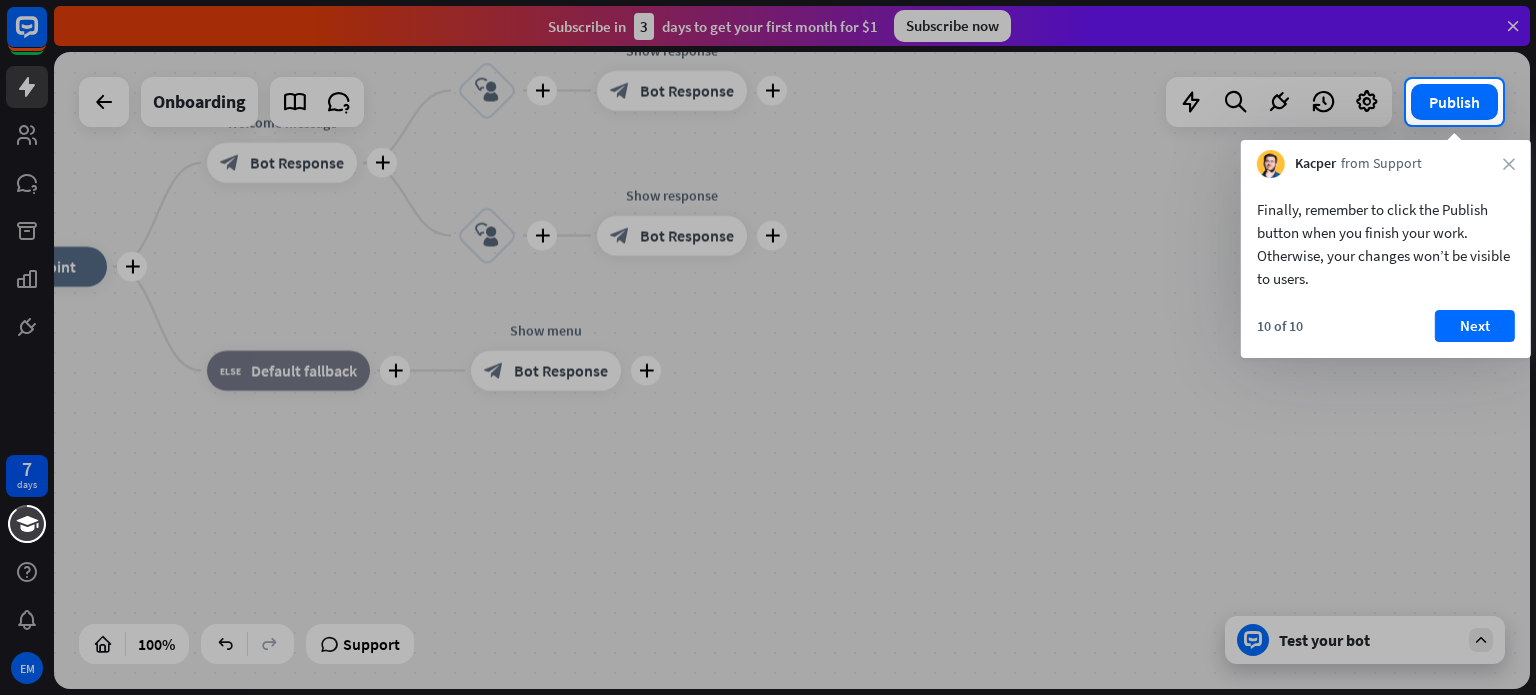 click on "10 of 10
Next" at bounding box center [1386, 334] 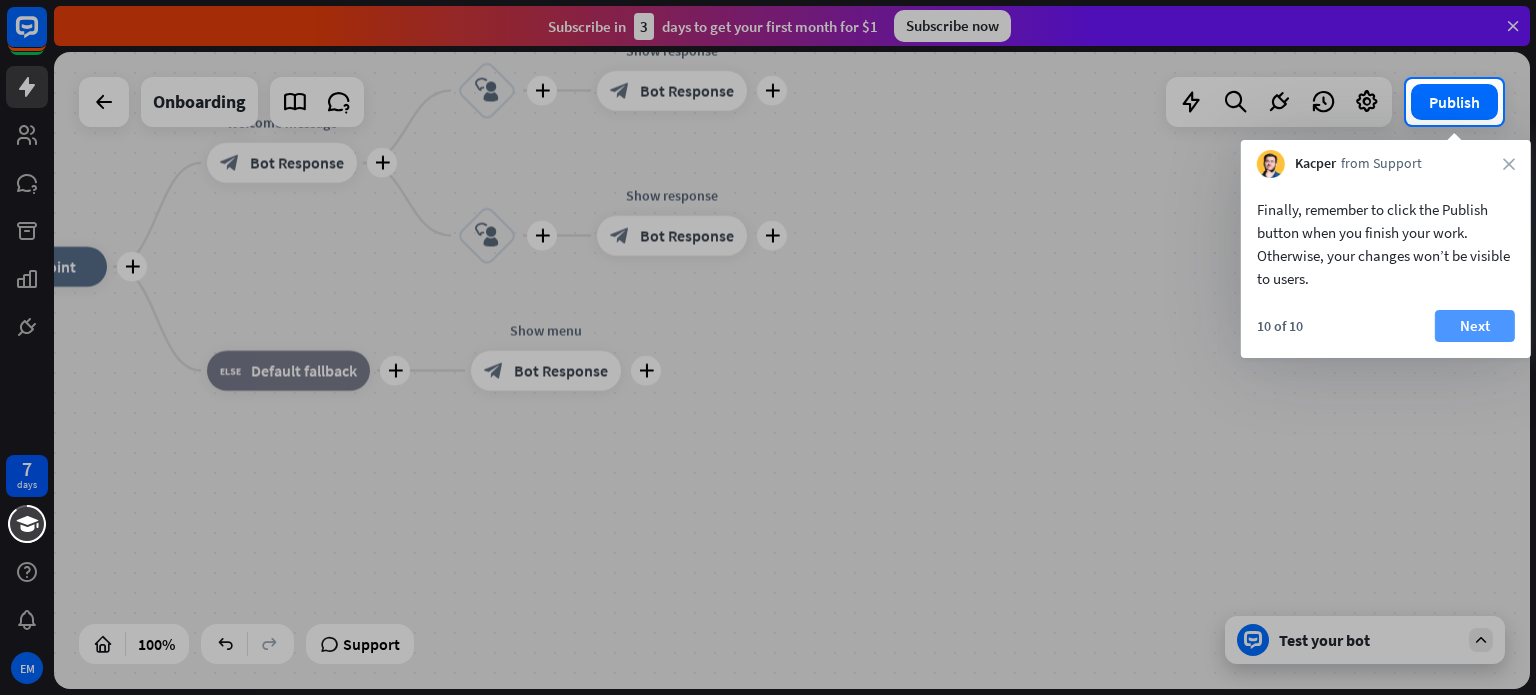 click on "Next" at bounding box center (1475, 326) 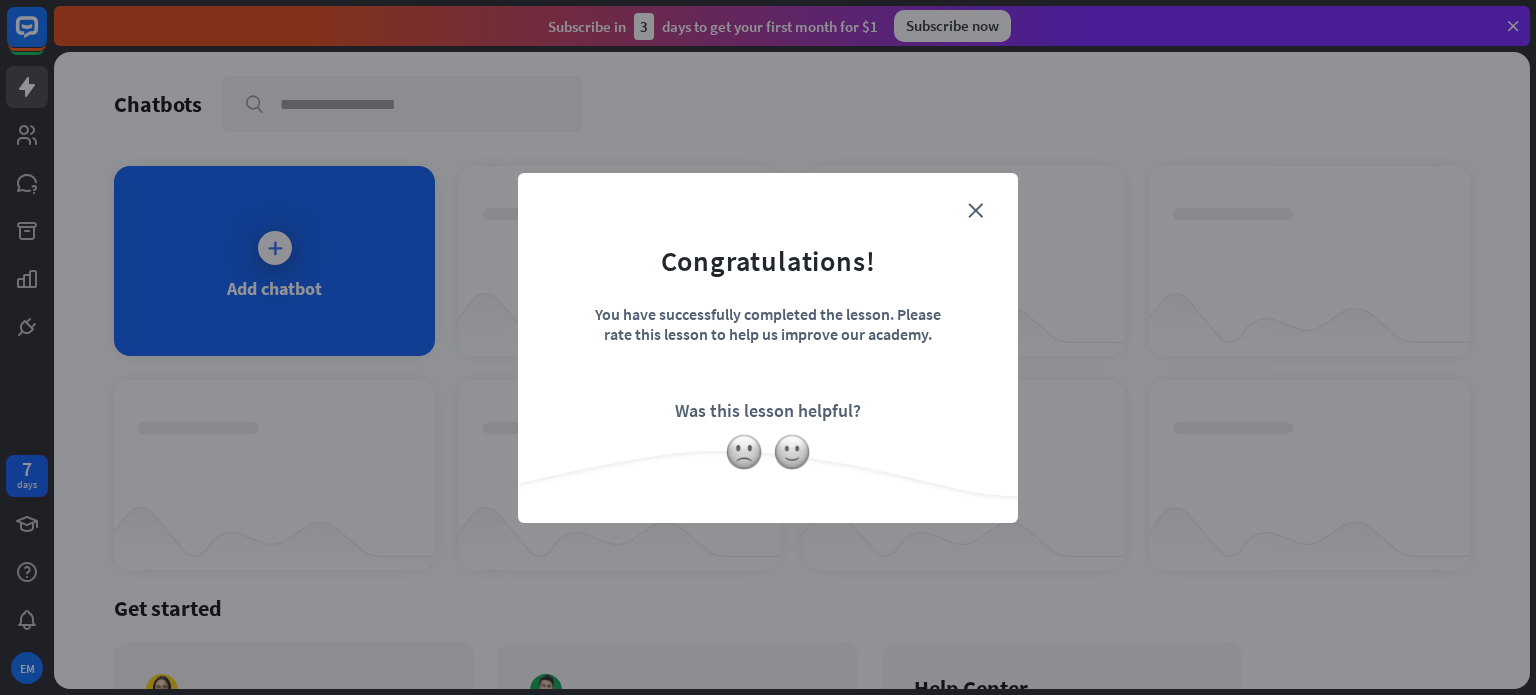 click on "Congratulations!
You have successfully completed the lesson.
Please rate this lesson to help us improve our
academy.
Was this lesson helpful?" at bounding box center [768, 317] 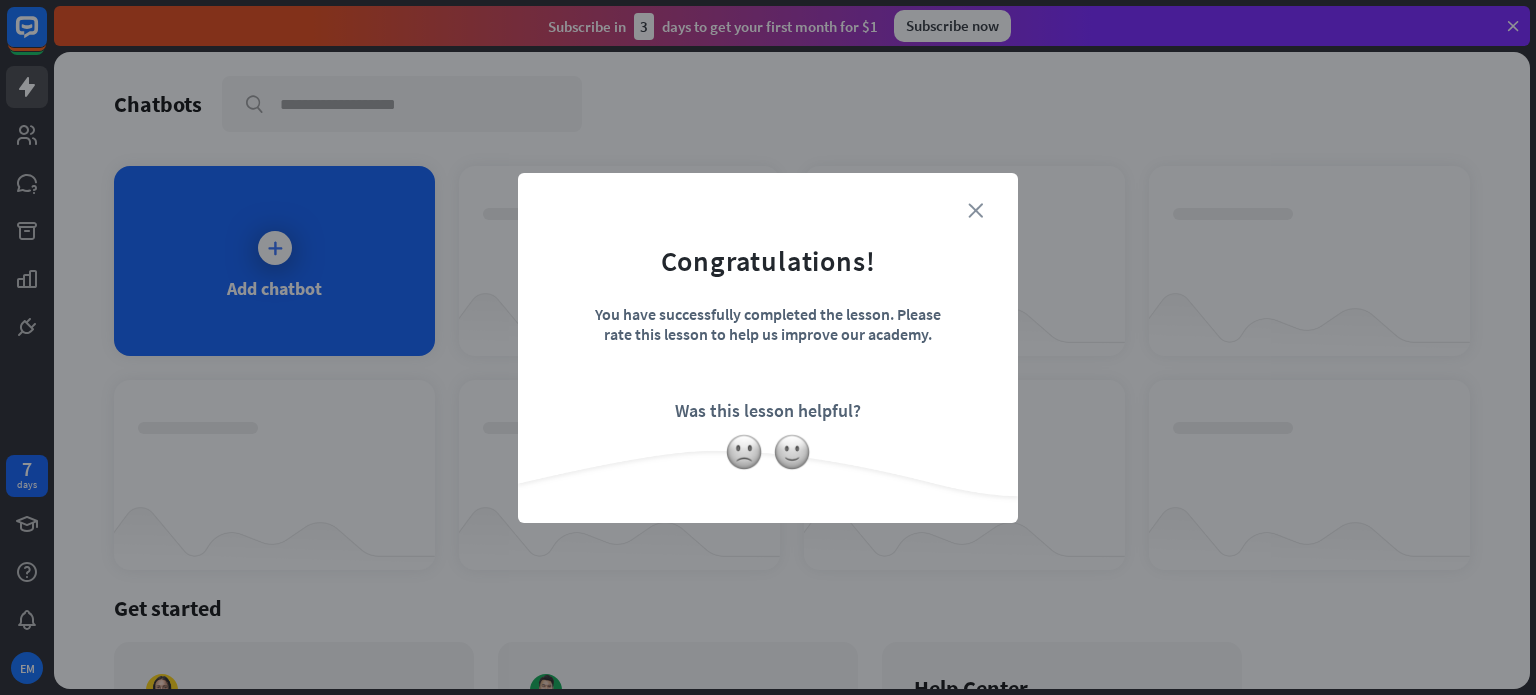 click on "close" at bounding box center [975, 210] 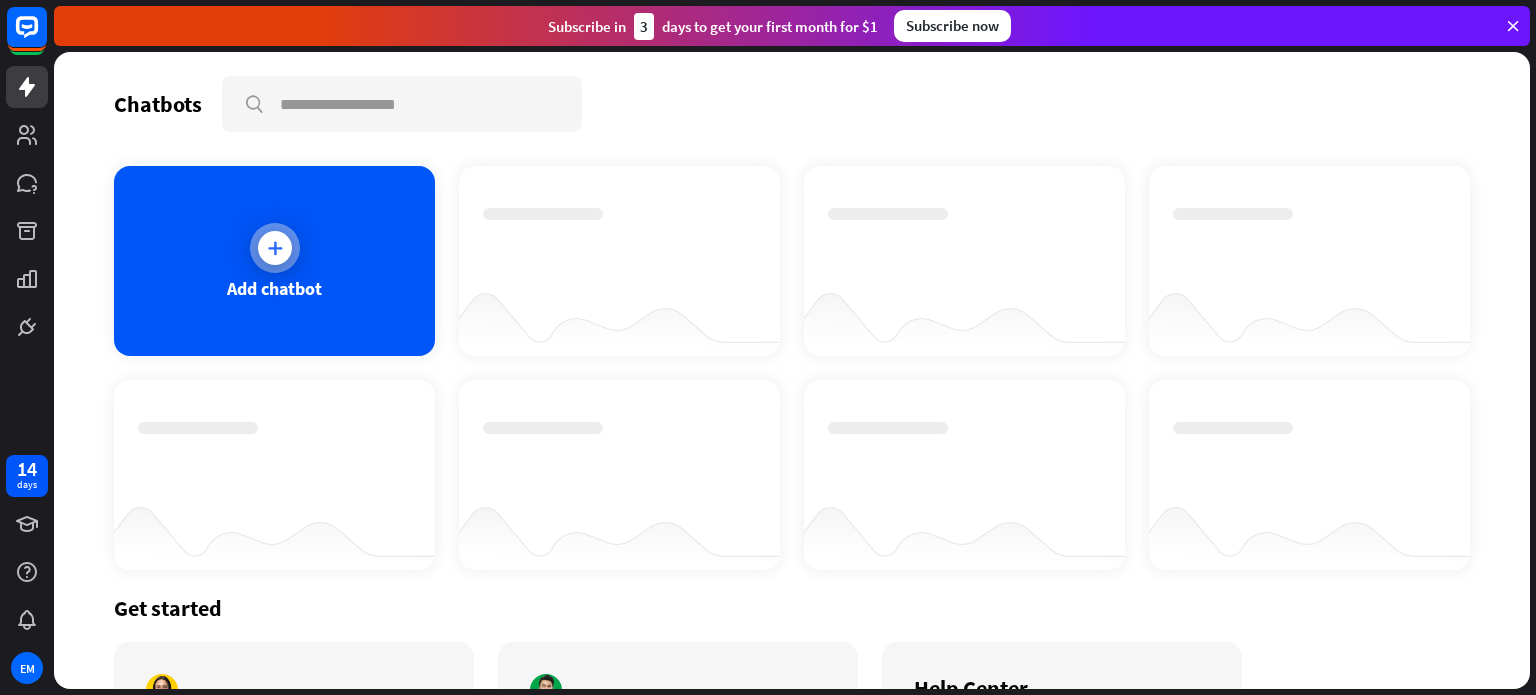 click on "Add chatbot" at bounding box center [274, 261] 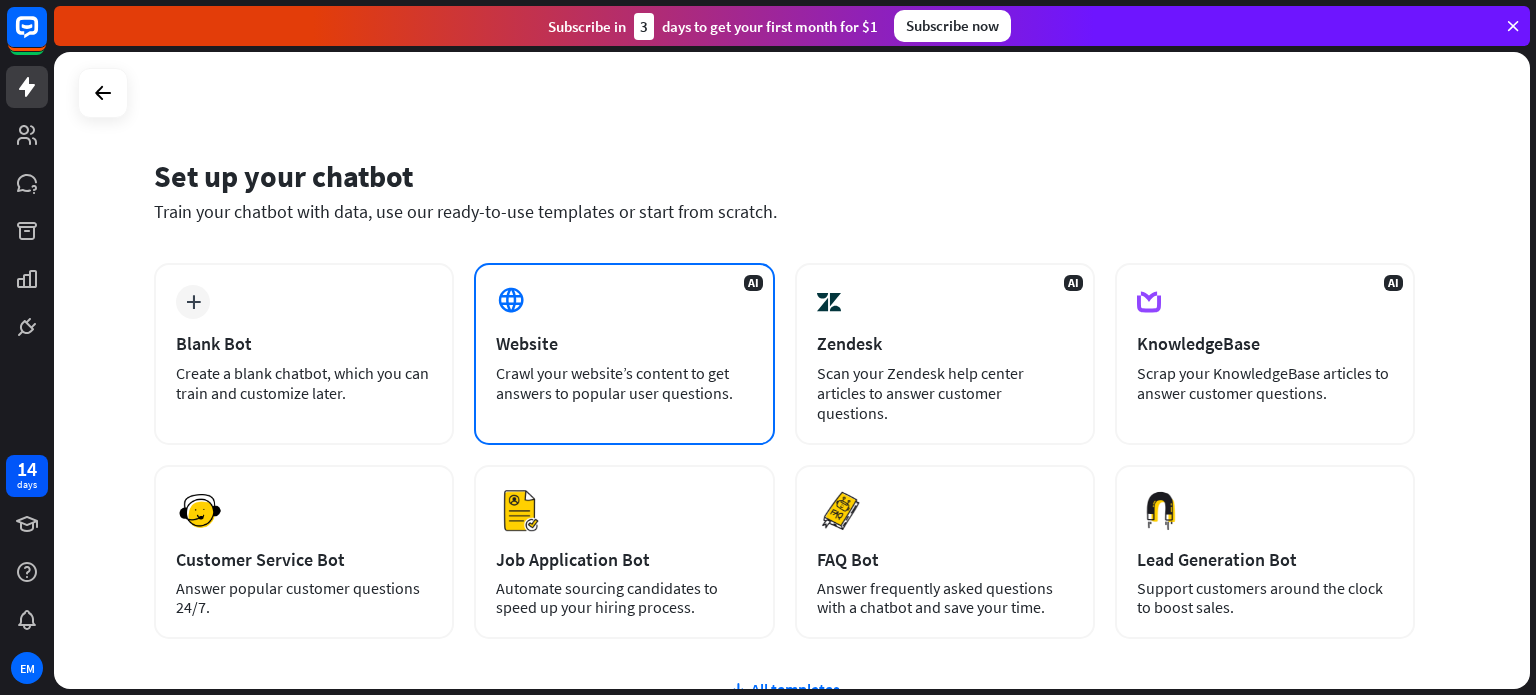 click on "AI     Website
Crawl your website’s content to get answers to
popular user questions." at bounding box center (624, 354) 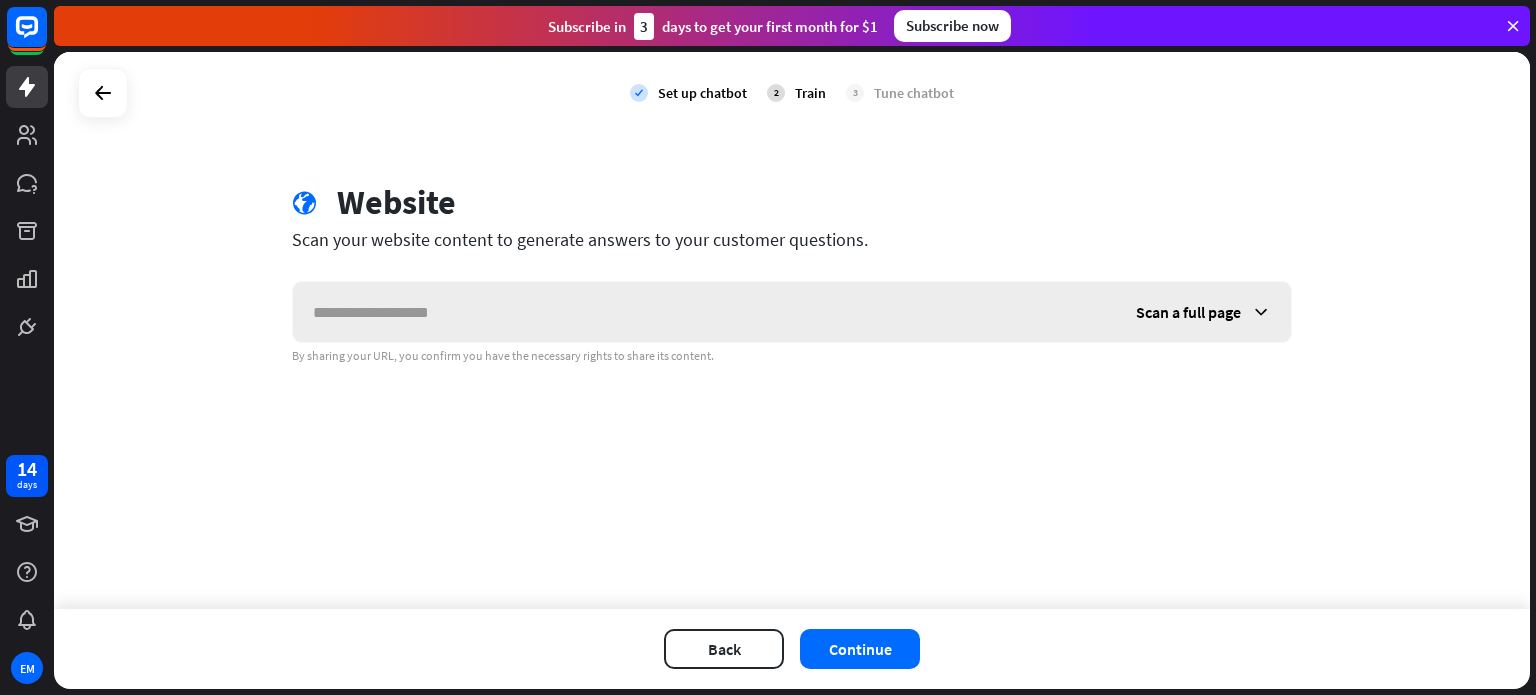 click at bounding box center [704, 312] 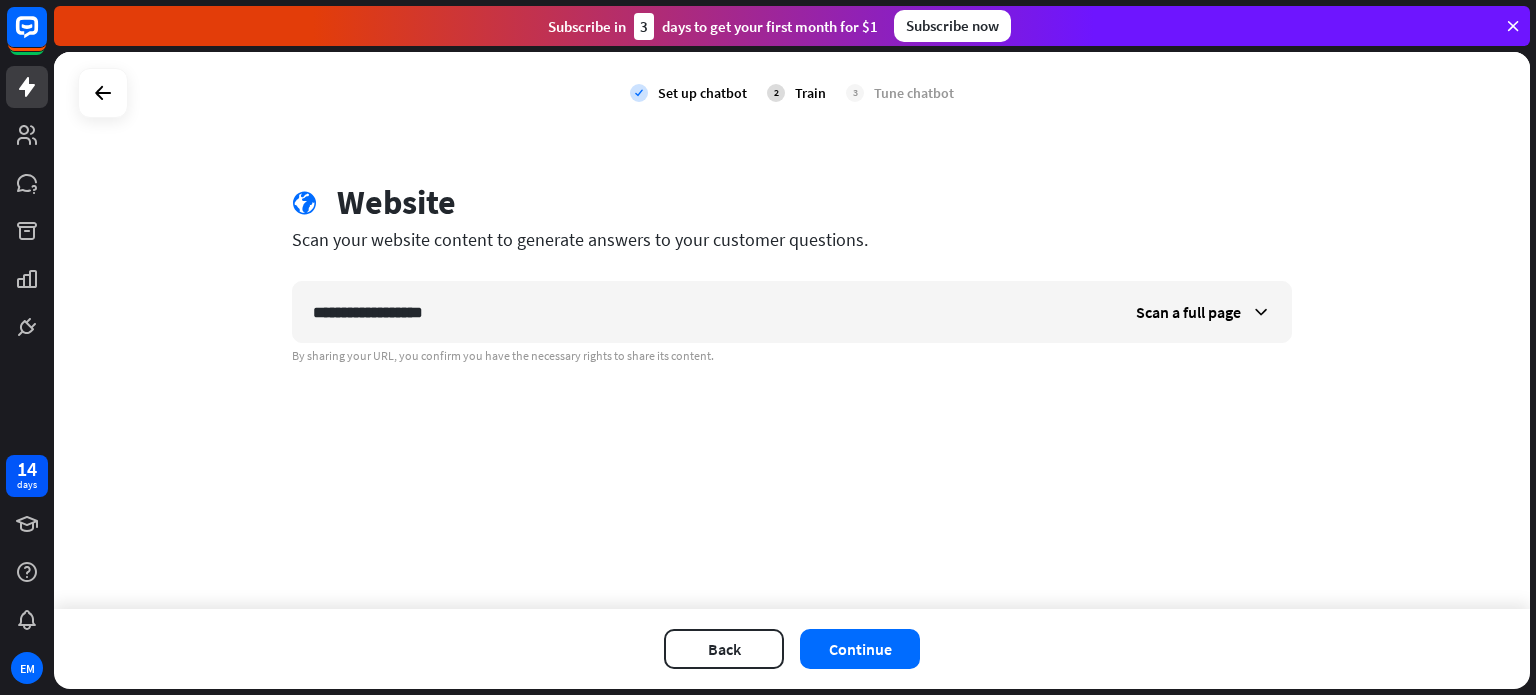 type on "**********" 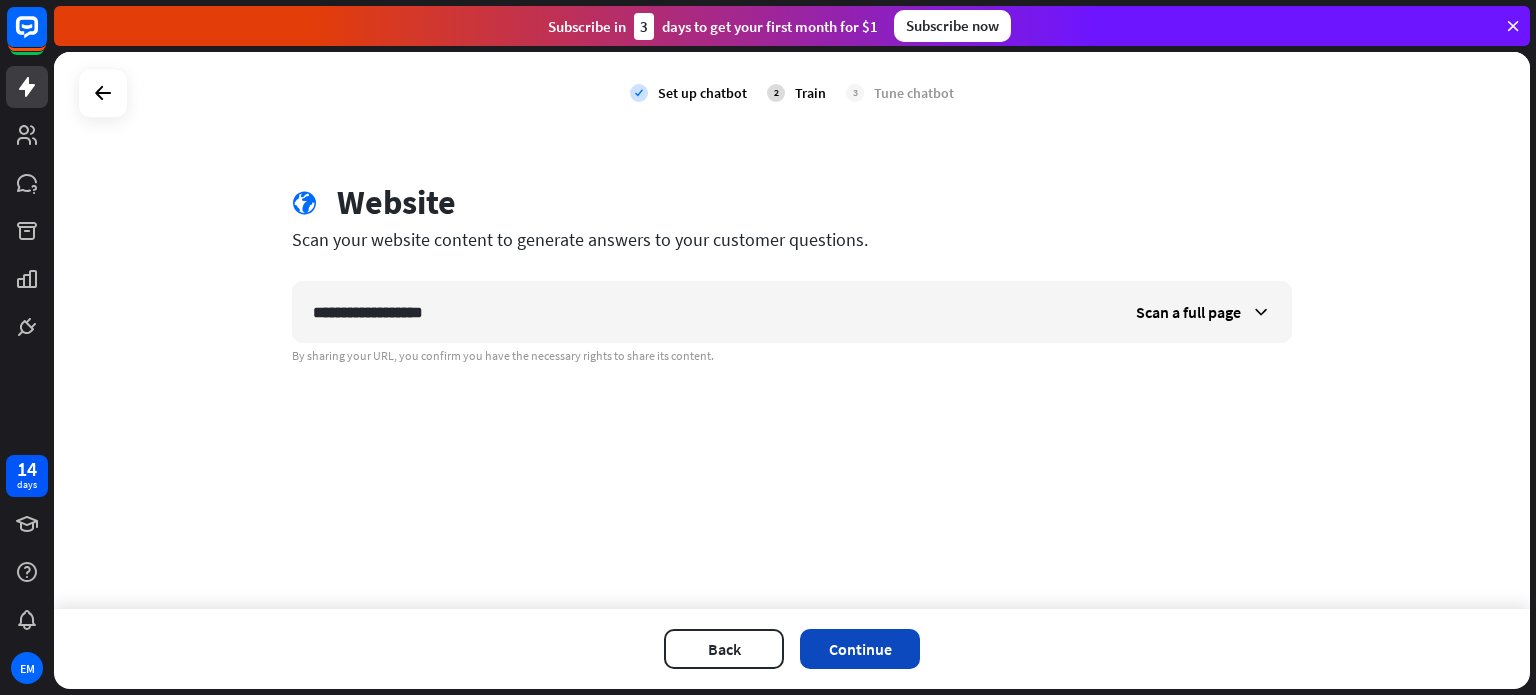 click on "Continue" at bounding box center (860, 649) 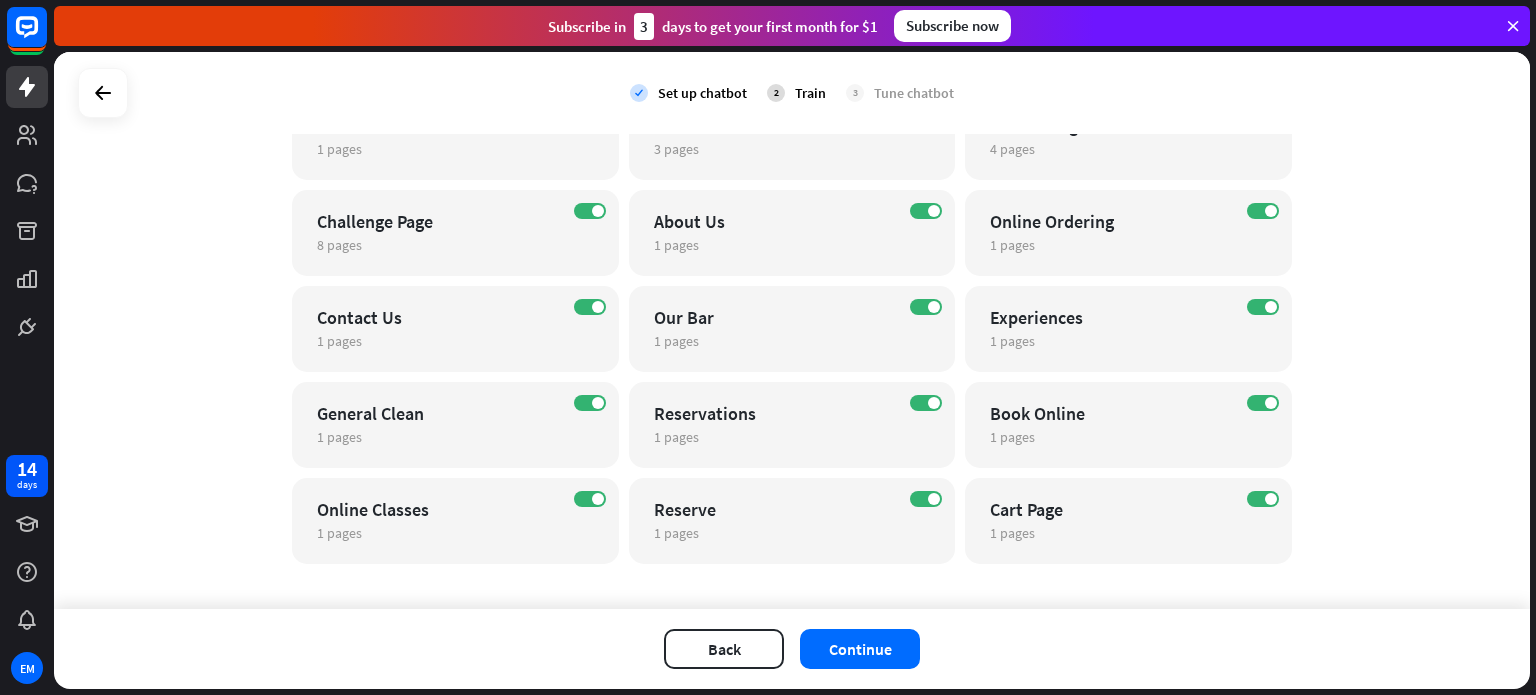 scroll, scrollTop: 238, scrollLeft: 0, axis: vertical 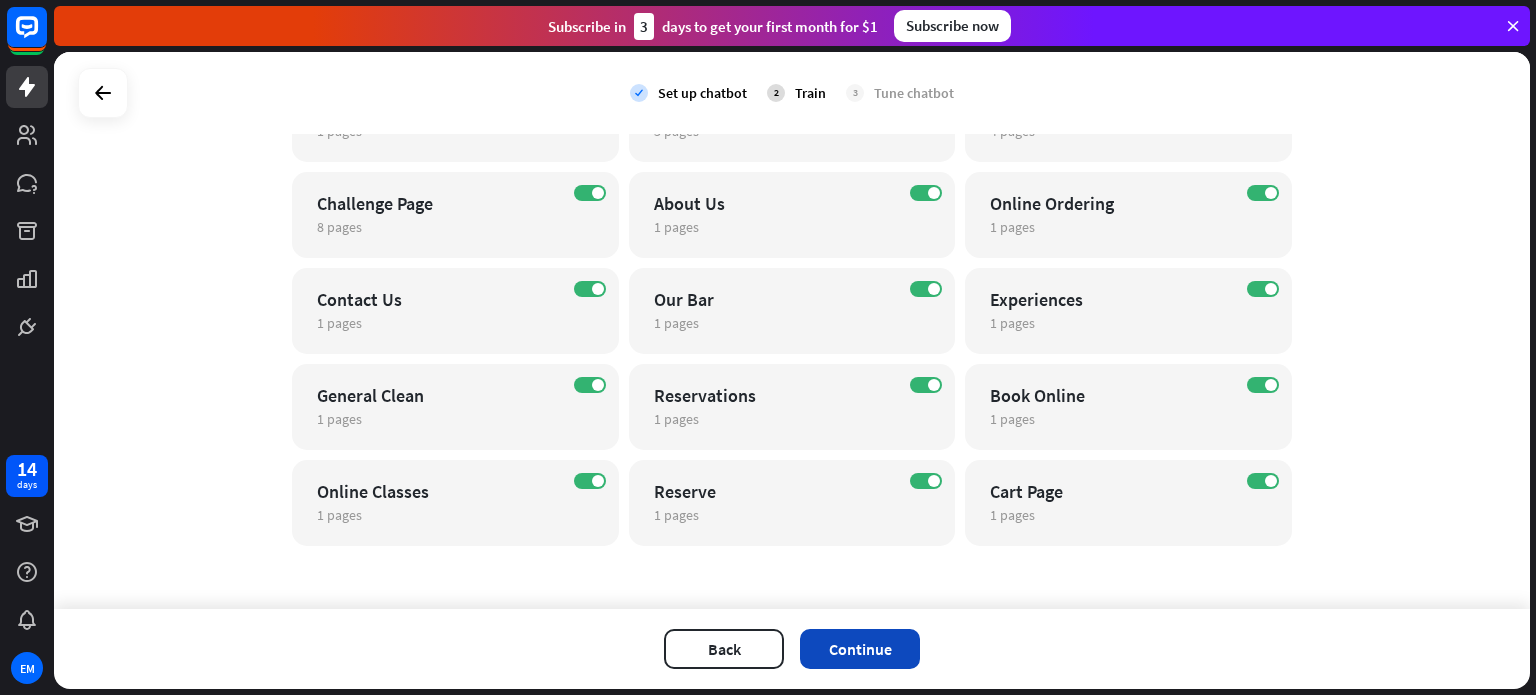 click on "Continue" at bounding box center [860, 649] 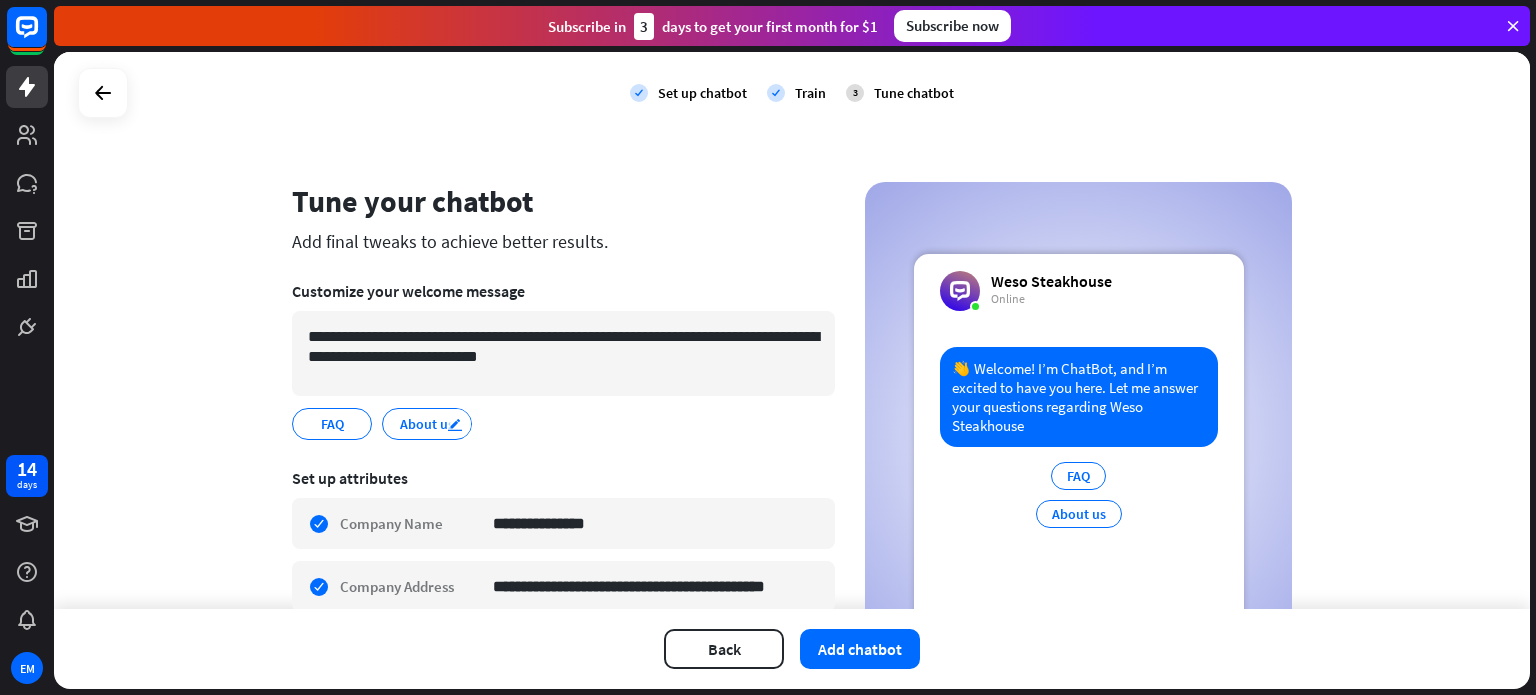 scroll, scrollTop: 100, scrollLeft: 0, axis: vertical 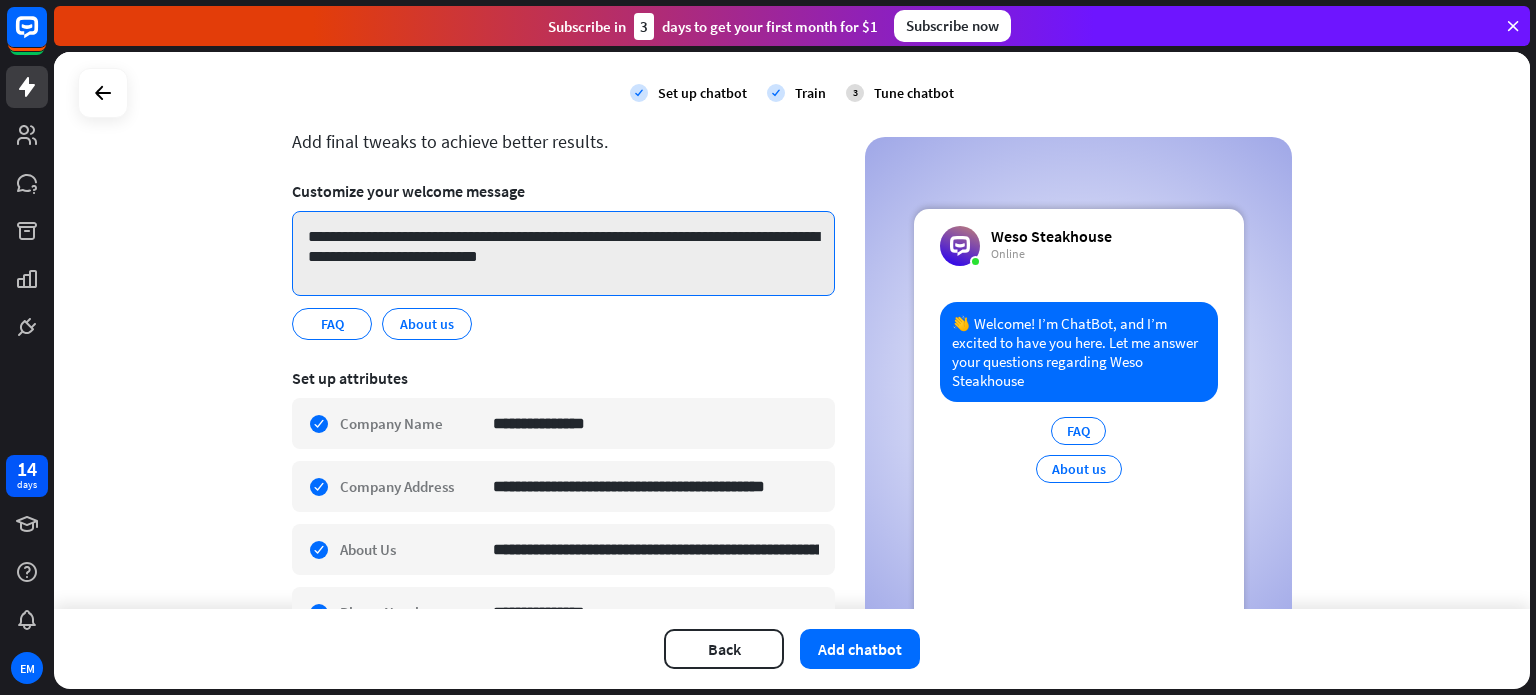 drag, startPoint x: 577, startPoint y: 230, endPoint x: 594, endPoint y: 247, distance: 24.04163 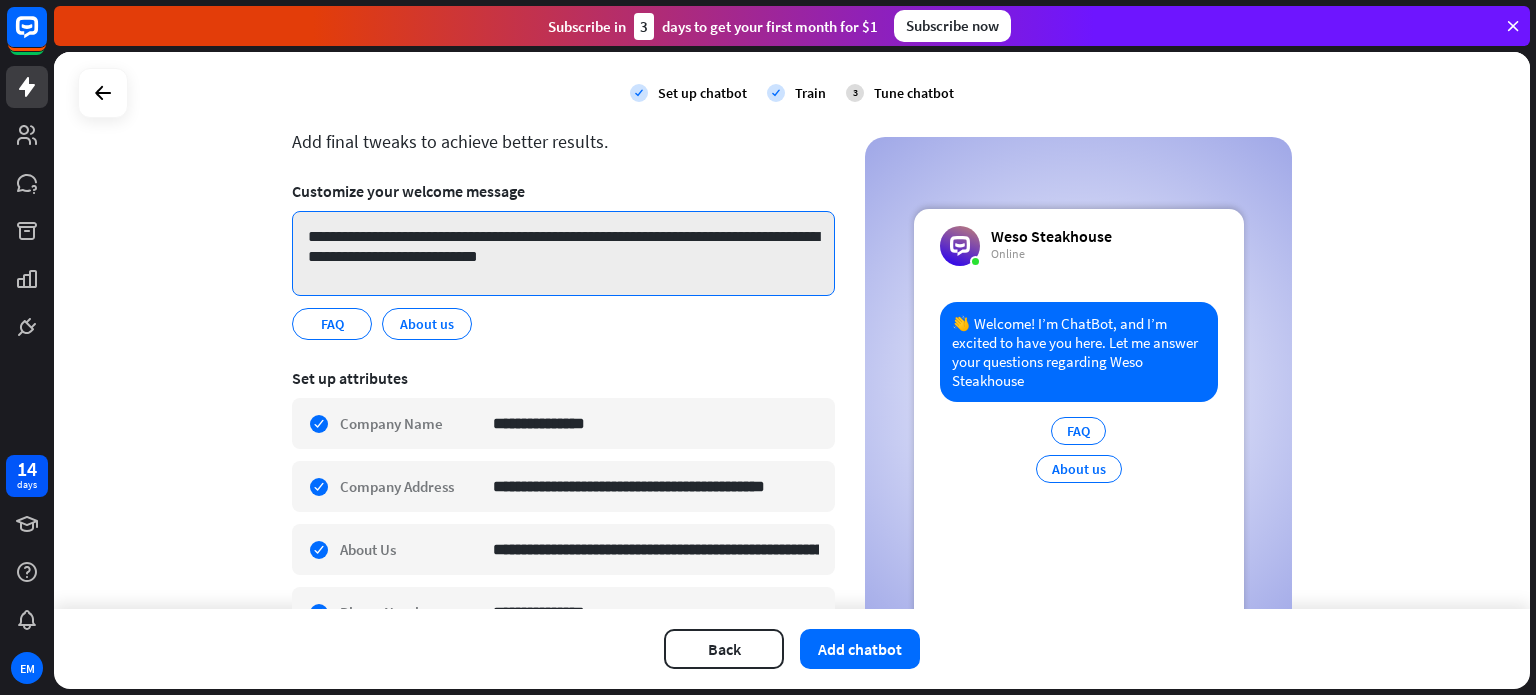 drag, startPoint x: 646, startPoint y: 263, endPoint x: 289, endPoint y: 227, distance: 358.81055 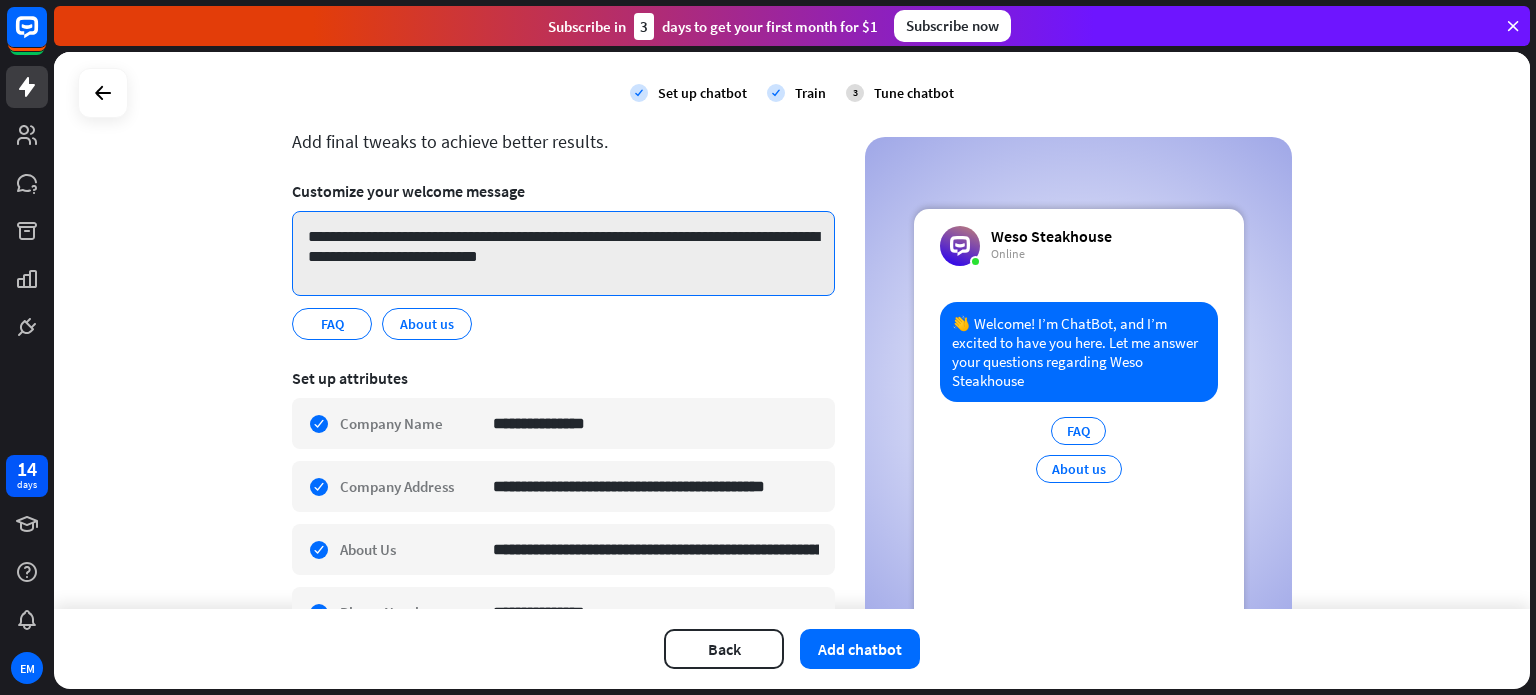 click on "**********" at bounding box center [563, 253] 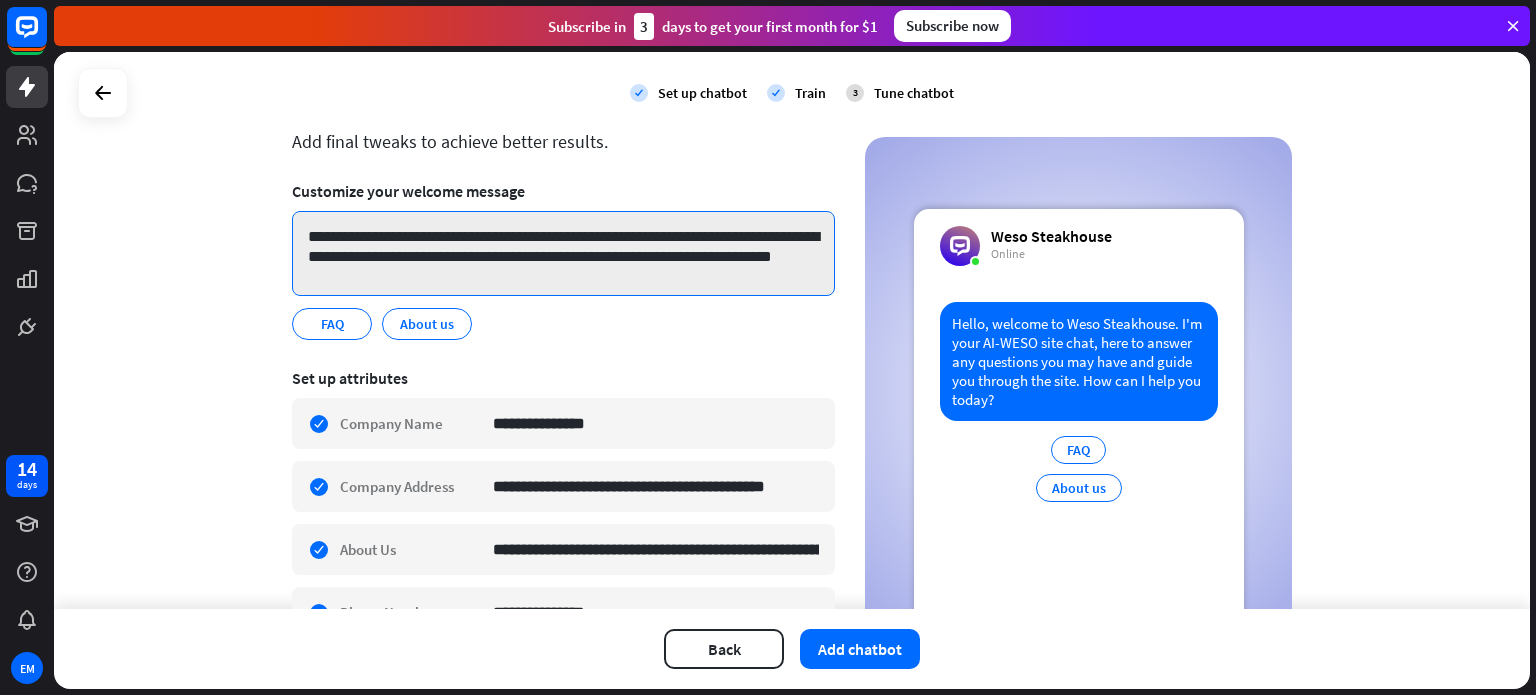 type on "**********" 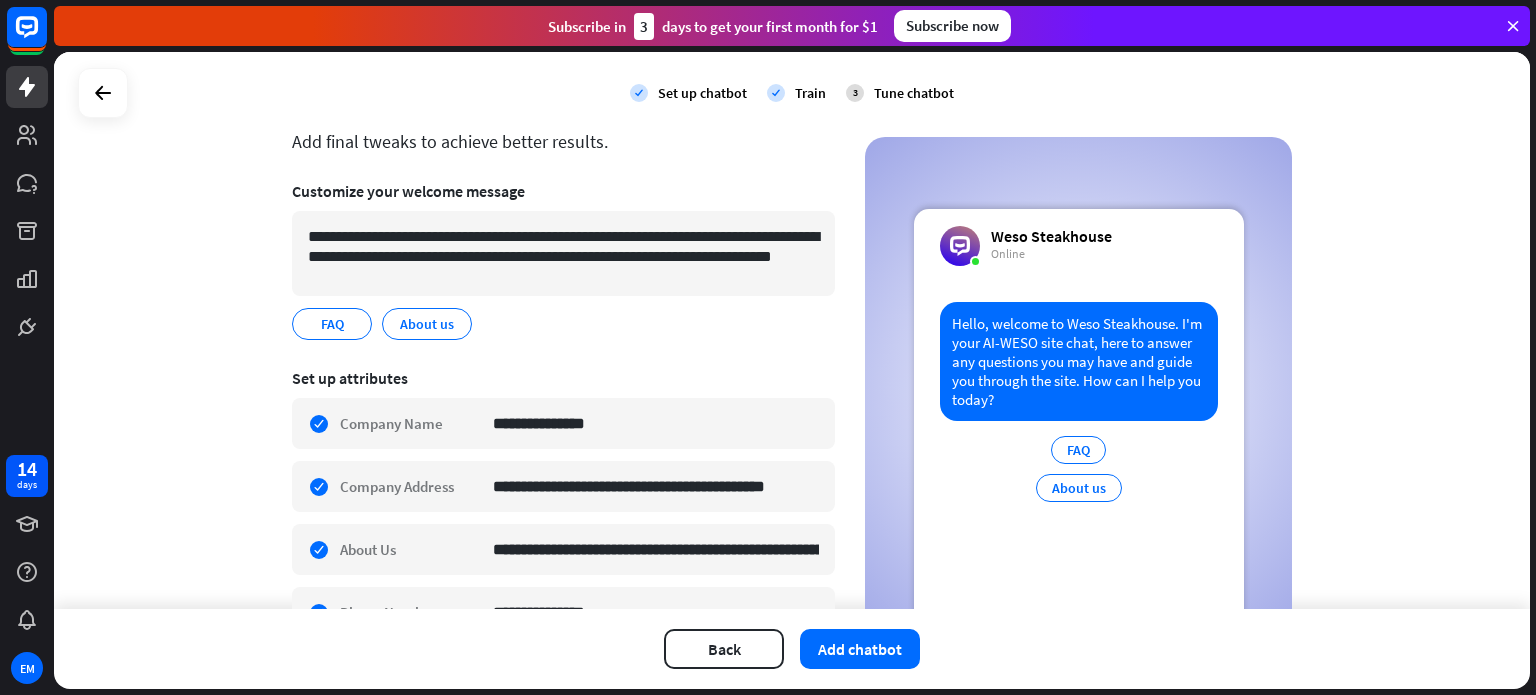 click on "**********" at bounding box center (792, 330) 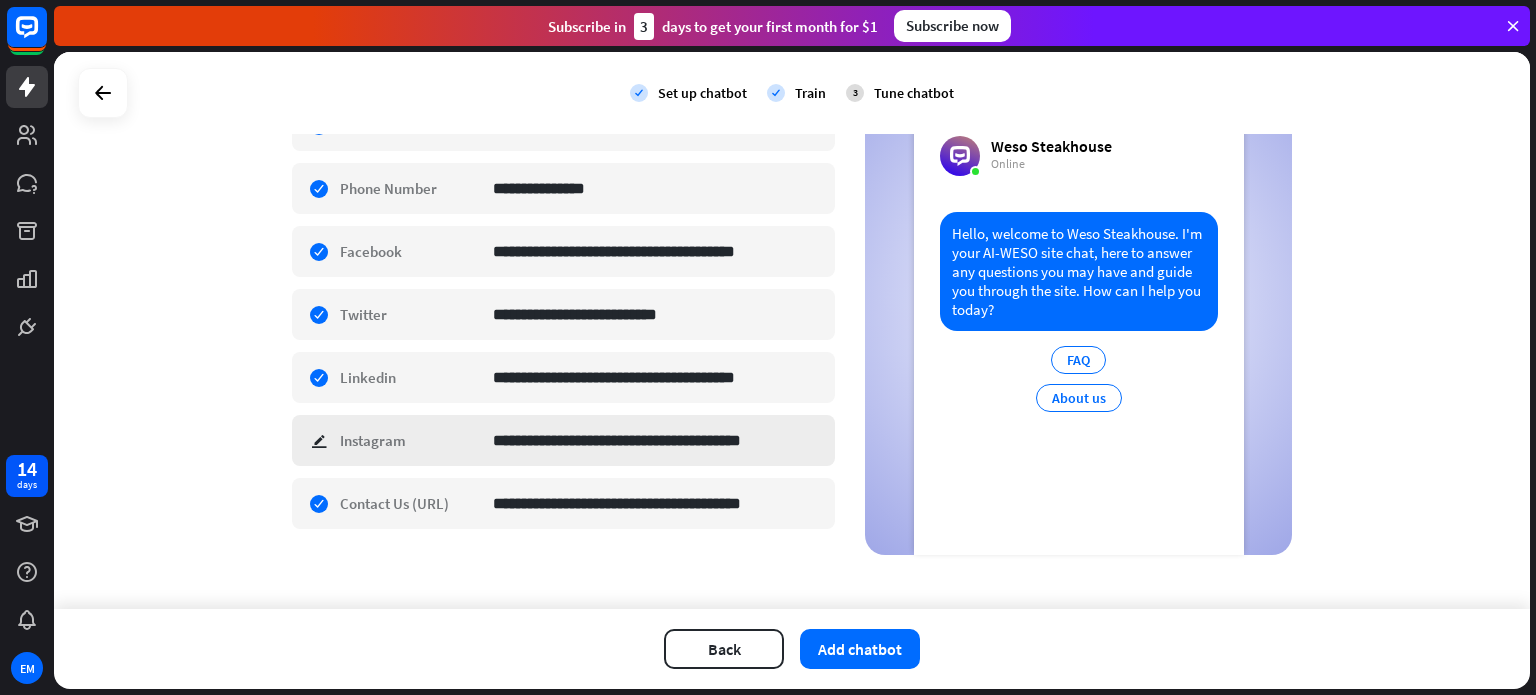 scroll, scrollTop: 524, scrollLeft: 0, axis: vertical 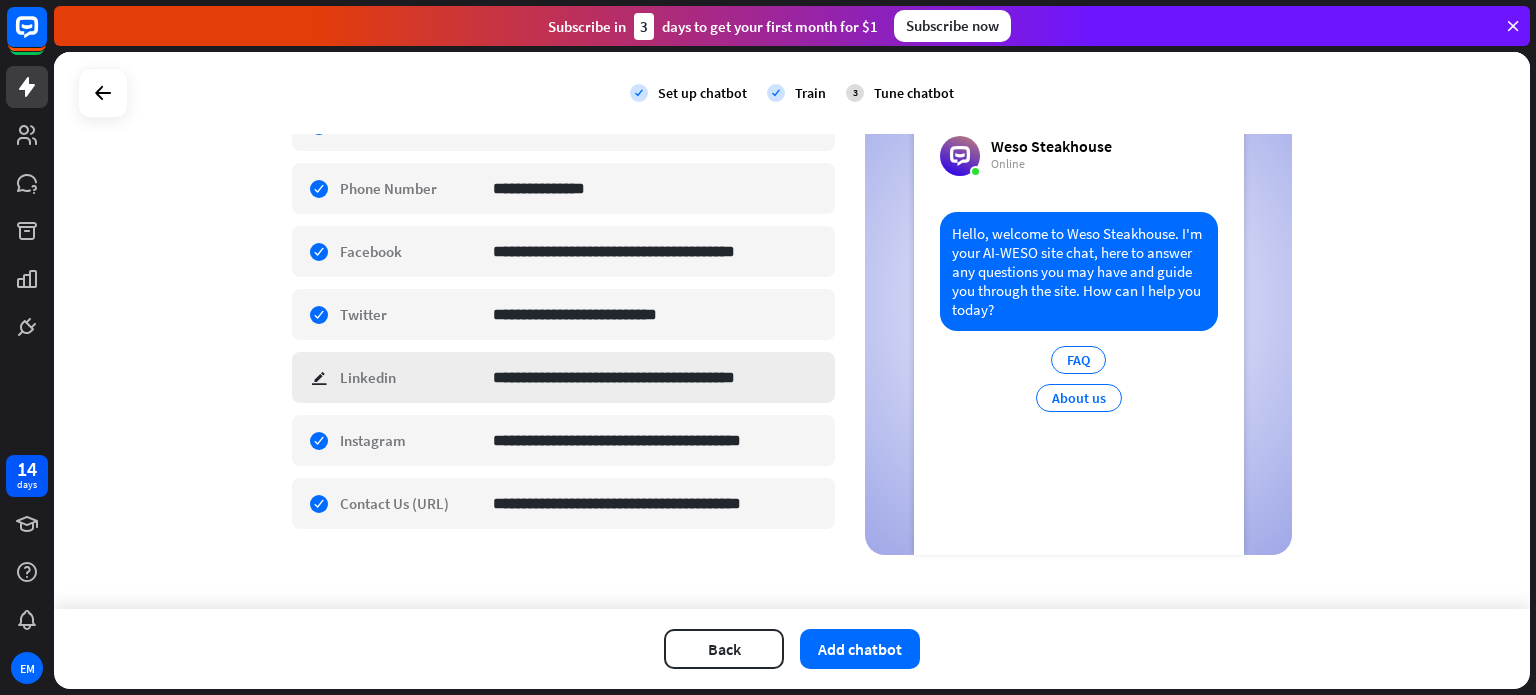 click on "**********" at bounding box center [563, 377] 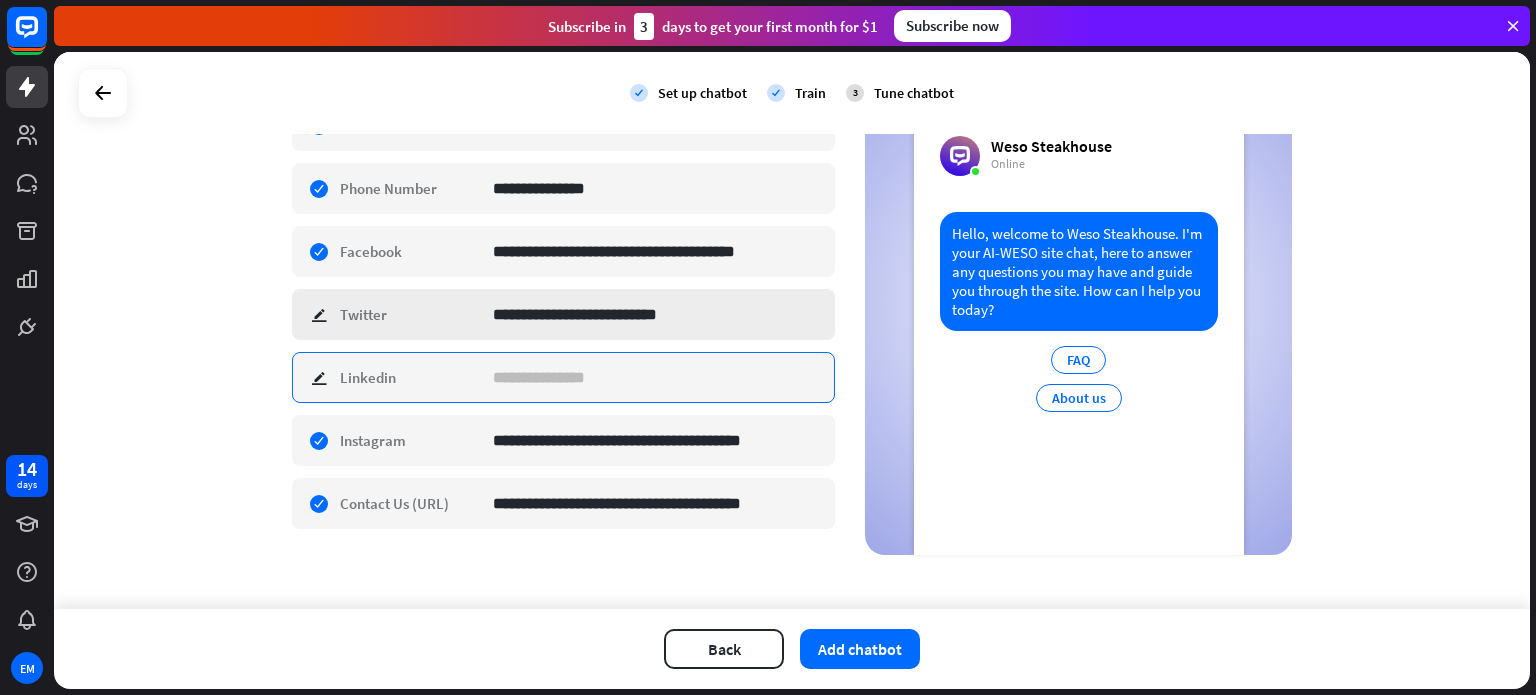 type 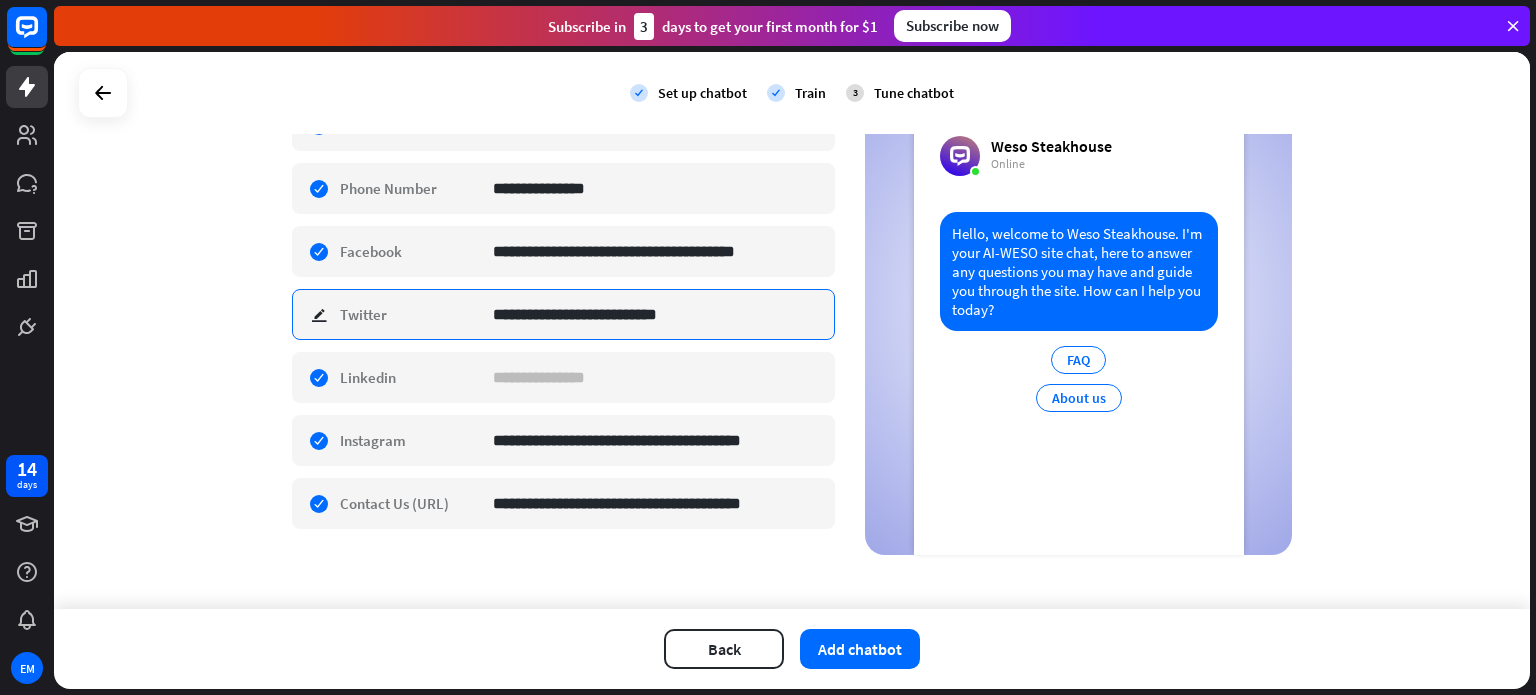 click on "**********" at bounding box center (656, 314) 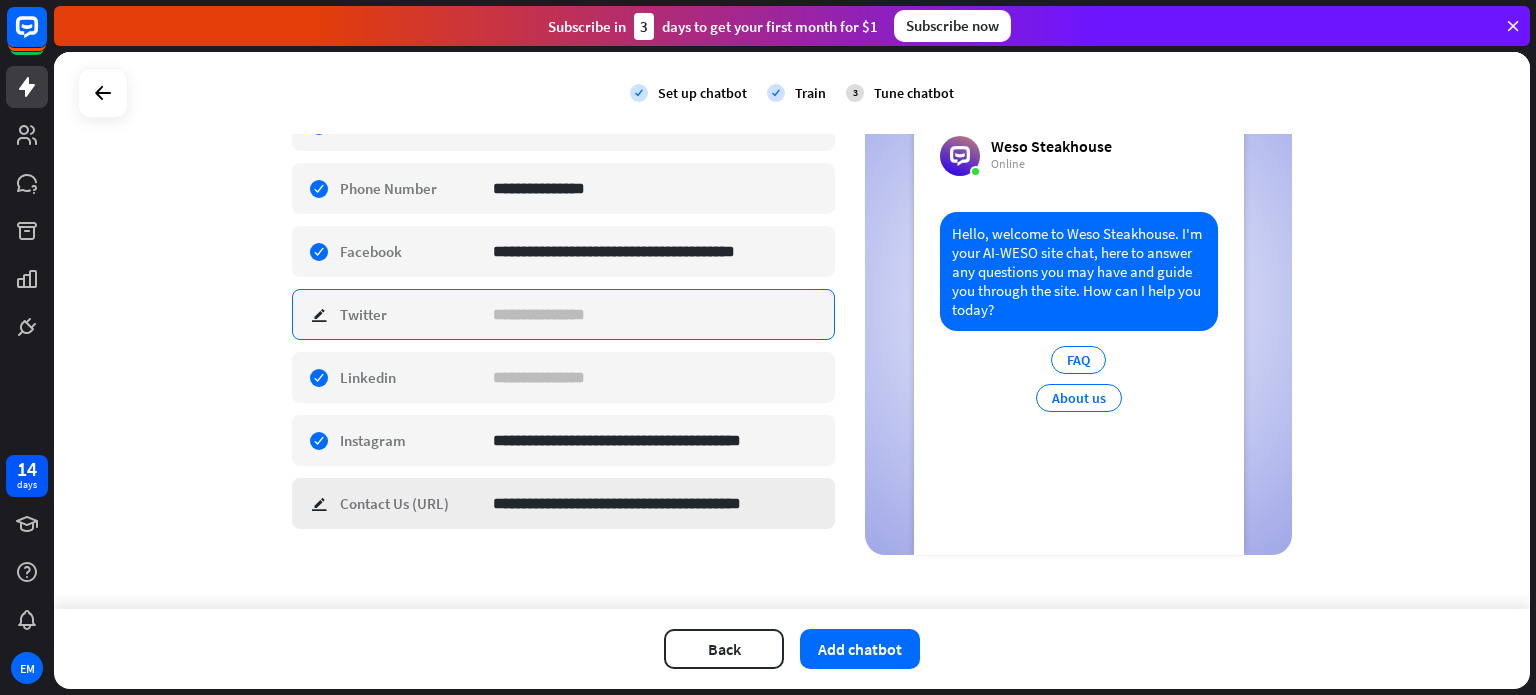 type 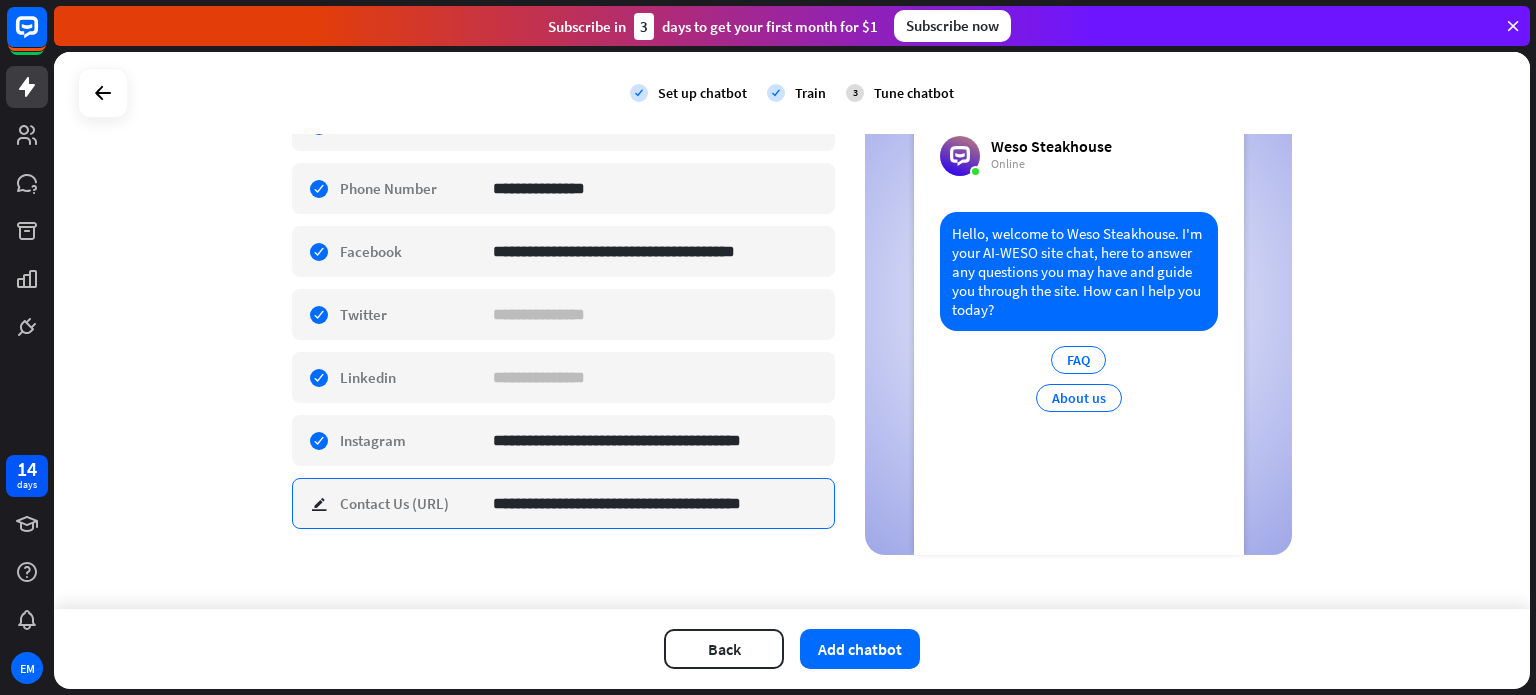 click on "**********" at bounding box center (656, 503) 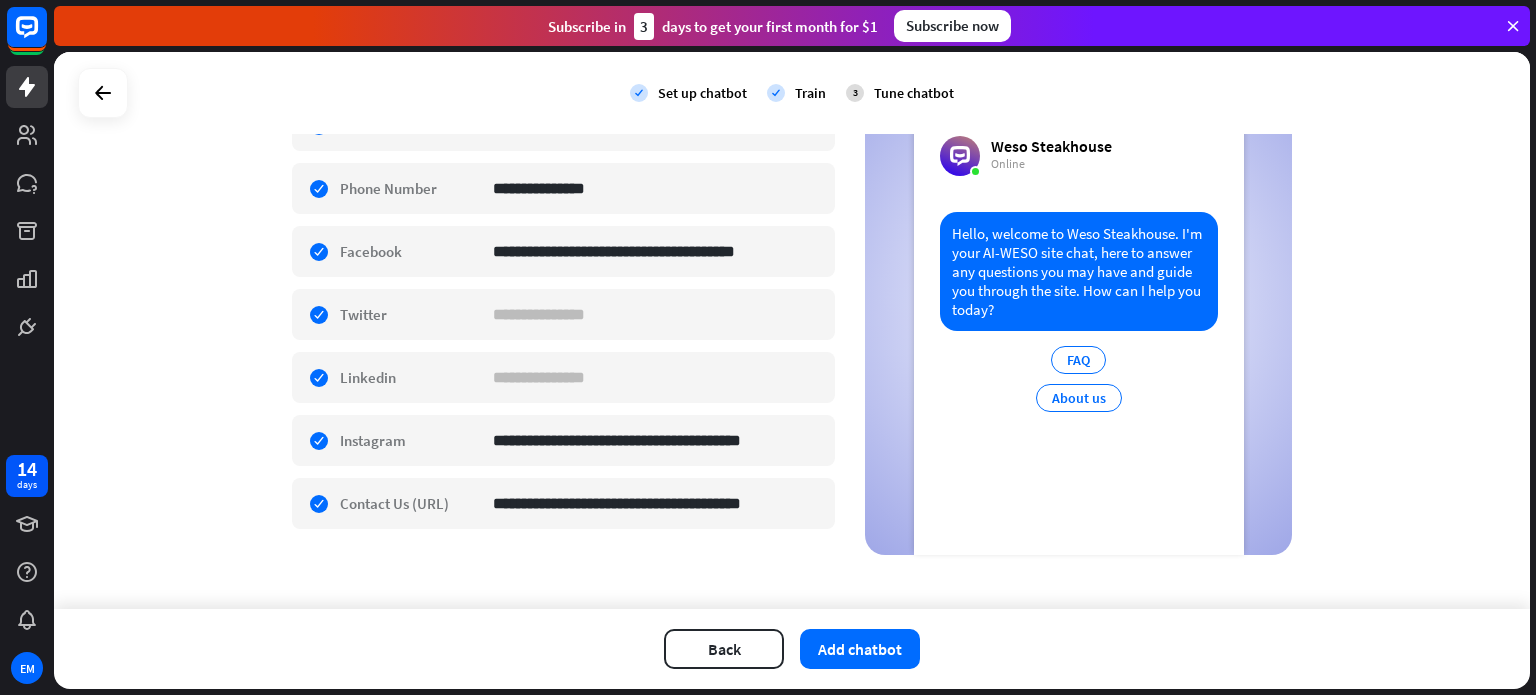 click on "**********" at bounding box center [792, 330] 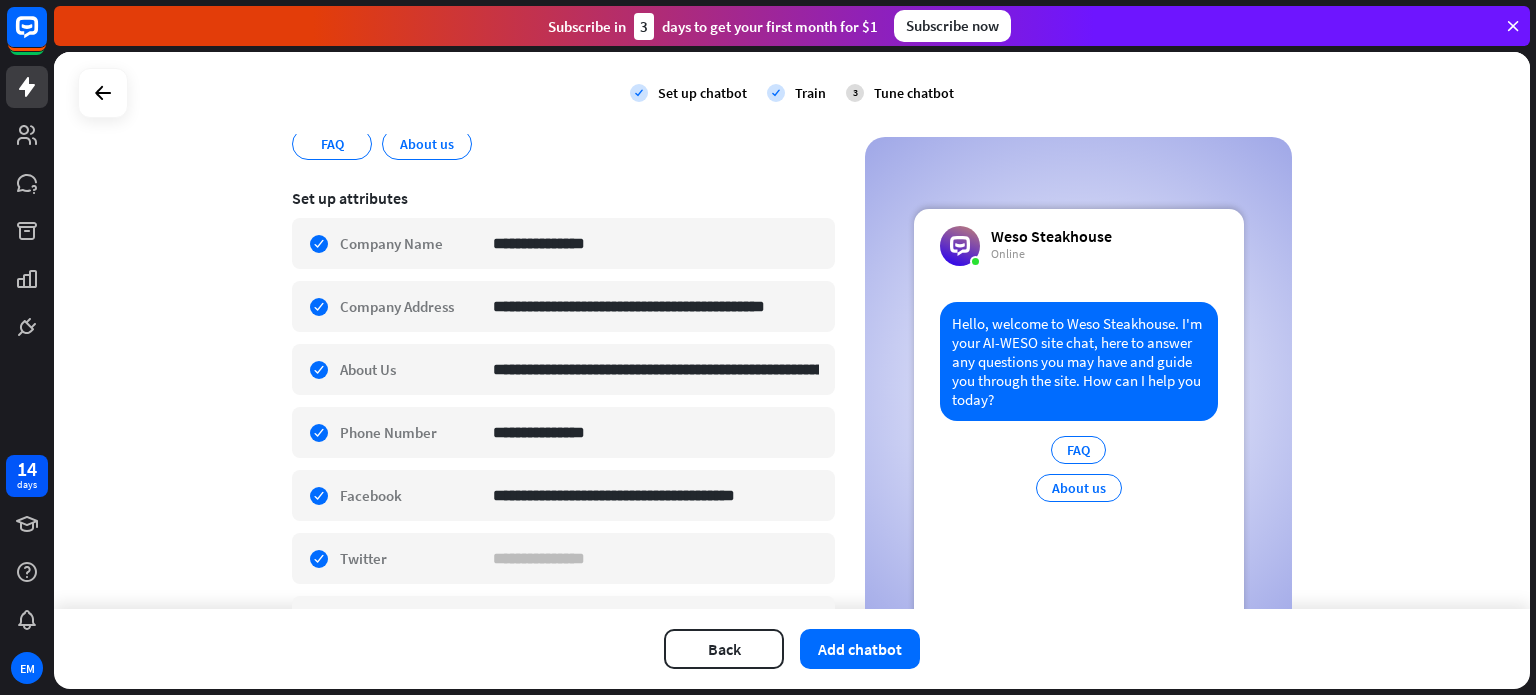 scroll, scrollTop: 224, scrollLeft: 0, axis: vertical 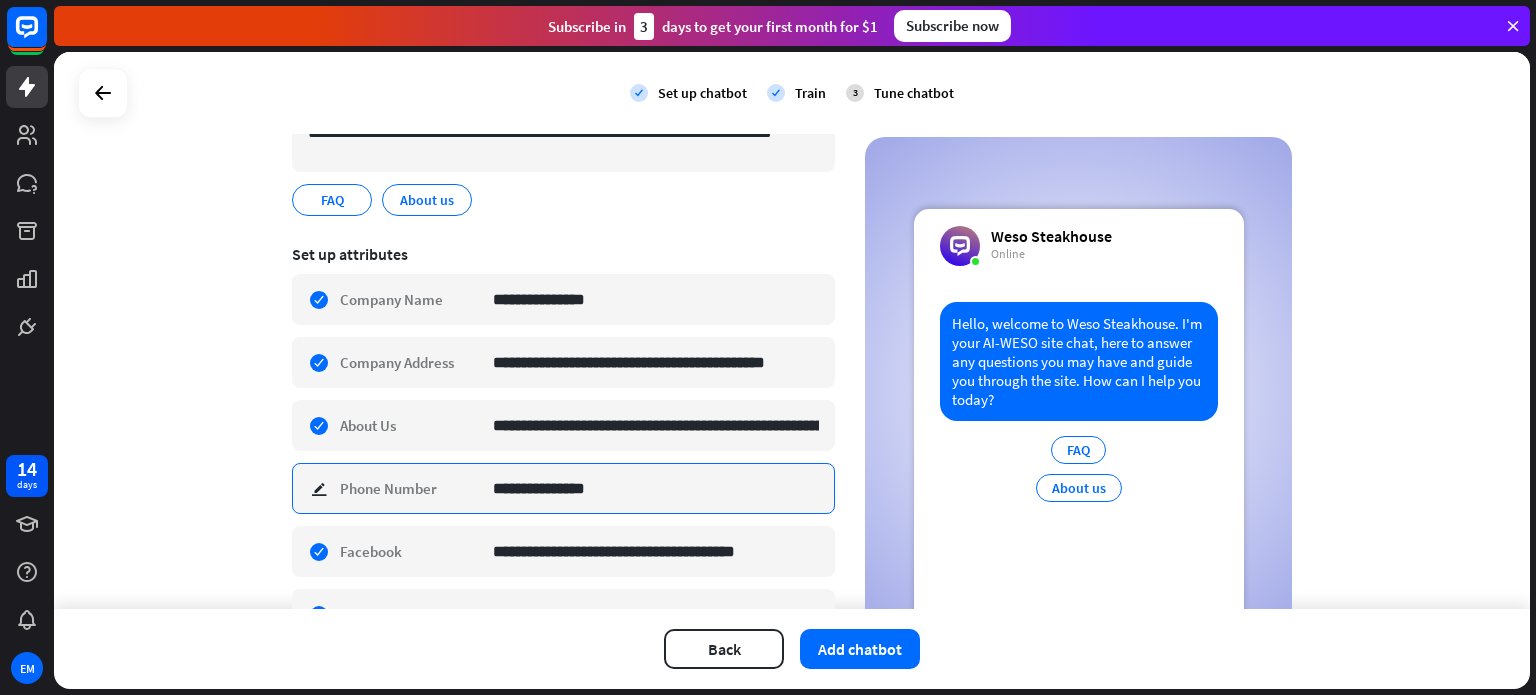 click on "**********" at bounding box center [656, 488] 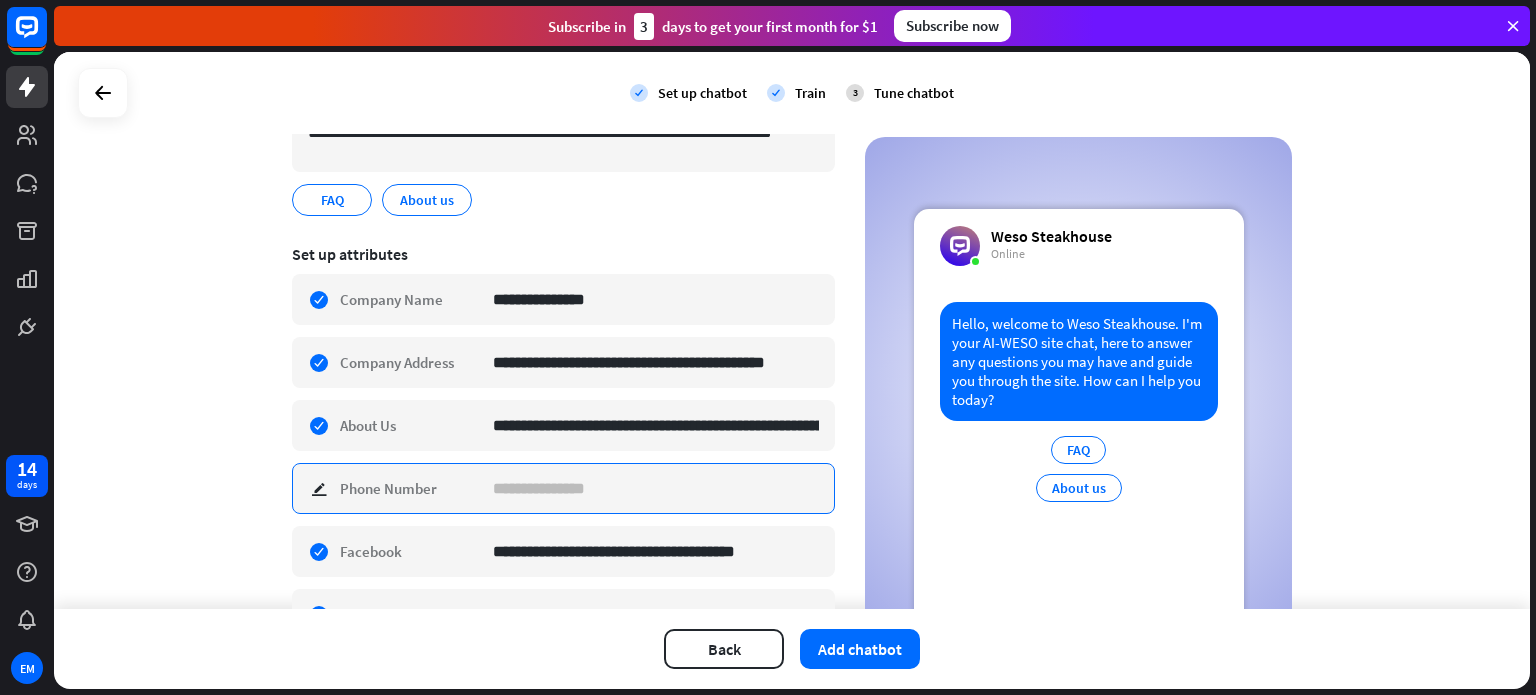 type 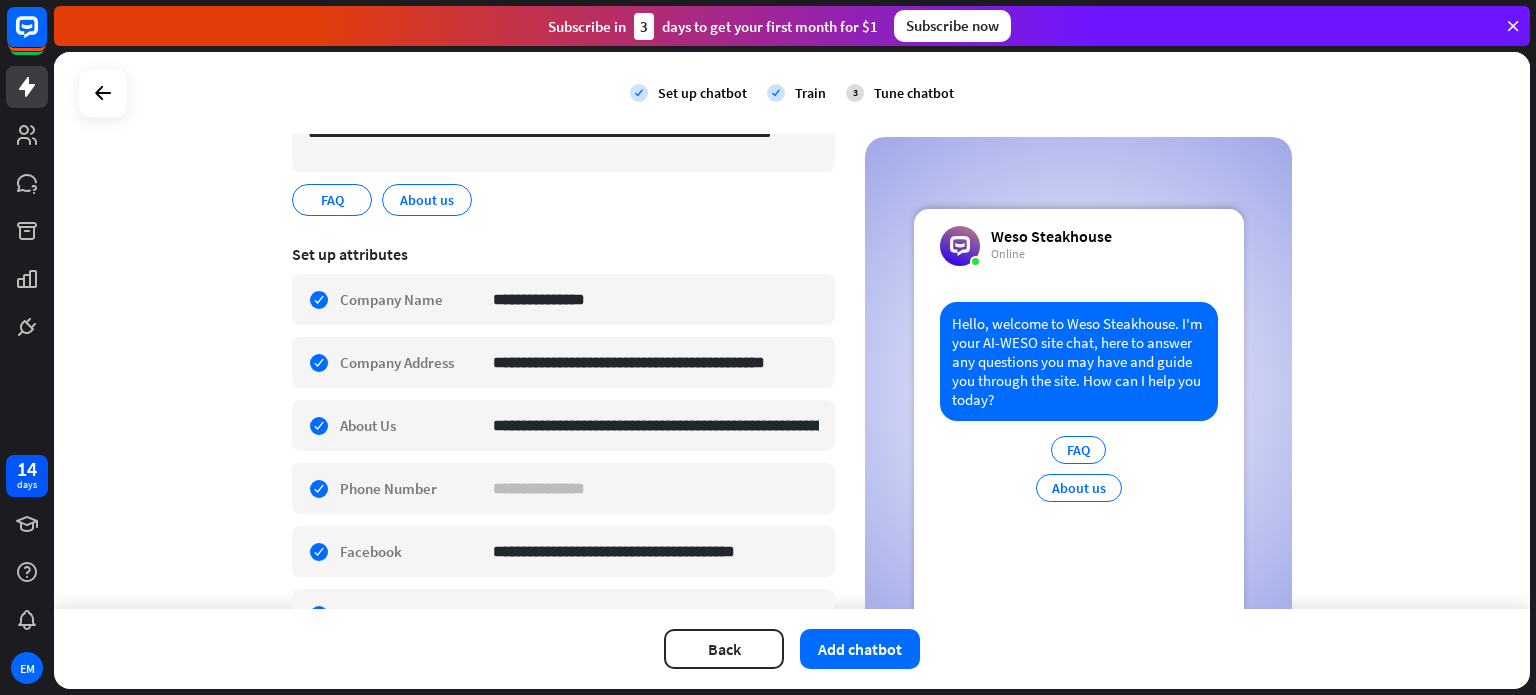 click on "**********" at bounding box center (792, 406) 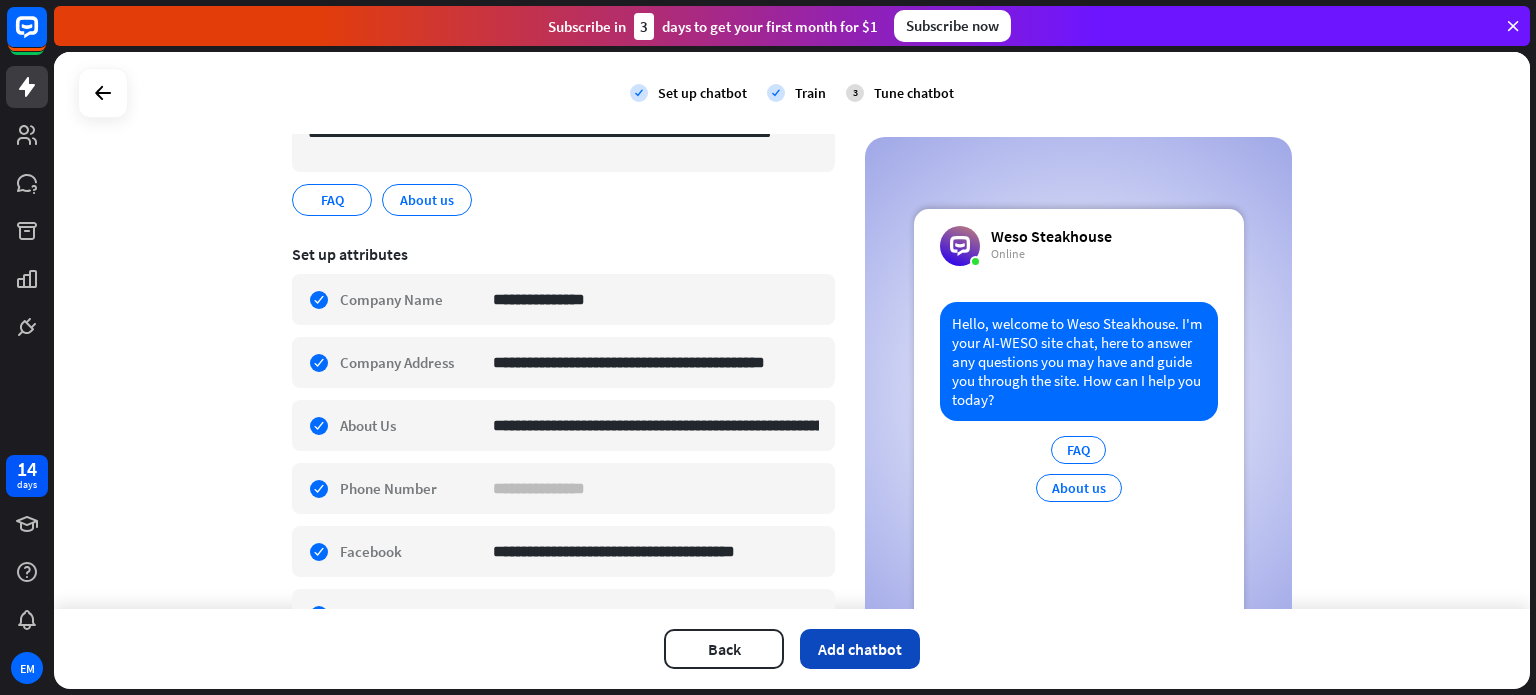 click on "Add chatbot" at bounding box center [860, 649] 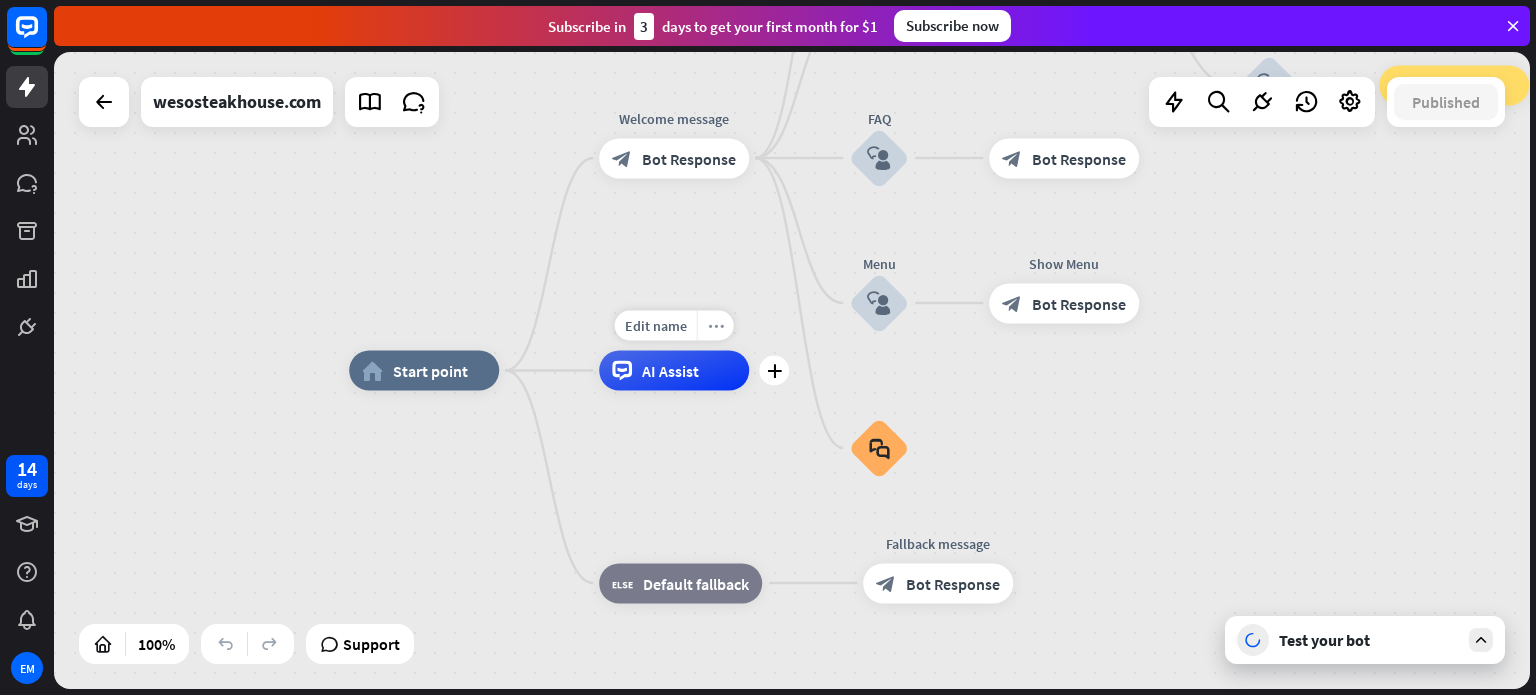 click on "more_horiz" at bounding box center (716, 325) 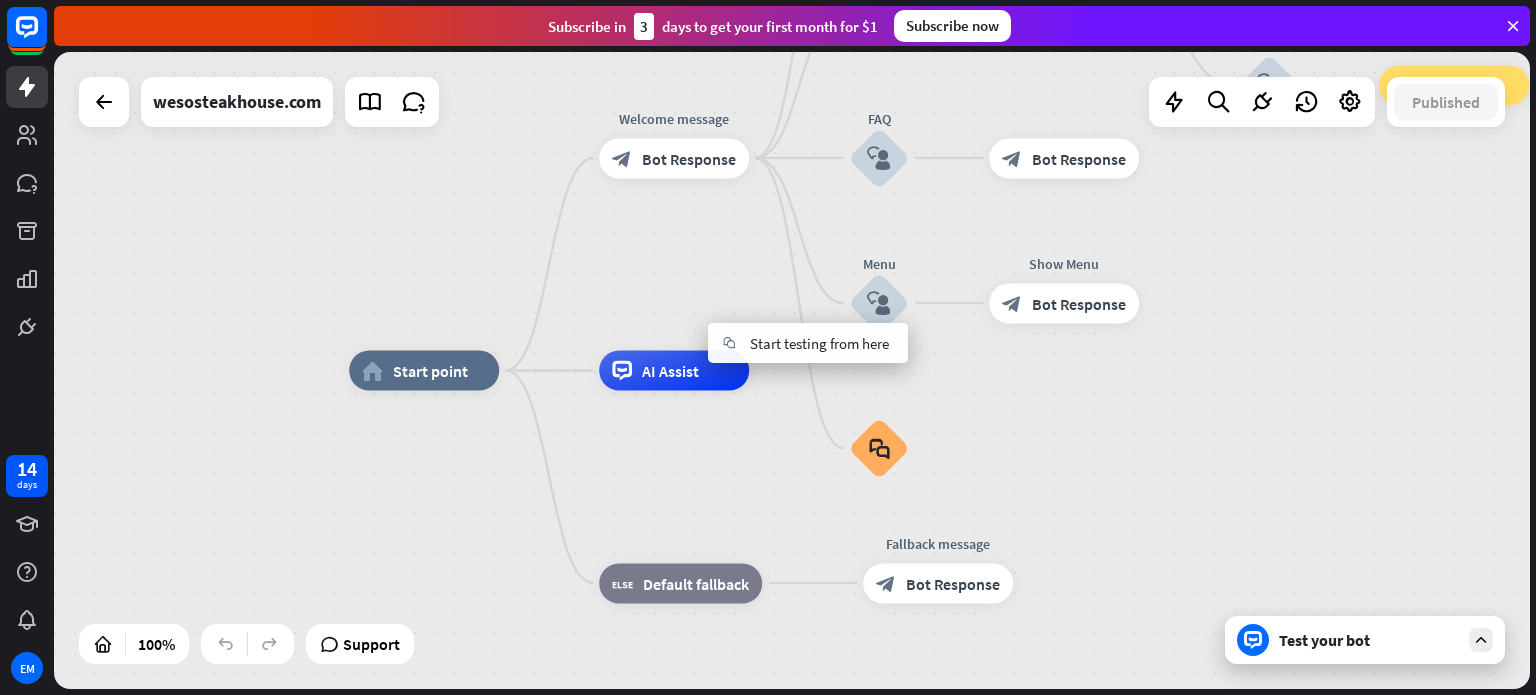 click on "home_2   Start point                 Welcome message   block_bot_response   Bot Response                 About us   block_user_input                 Provide company information   block_bot_response   Bot Response                 Back to Menu   block_user_input                 Was it helpful?   block_bot_response   Bot Response                 Yes   block_user_input                 Thank you!   block_bot_response   Bot Response                 No   block_user_input                 Back to Menu   block_goto   Go to step                 FAQ   block_user_input                   block_bot_response   Bot Response                 Menu   block_user_input                 Show Menu   block_bot_response   Bot Response                   block_faq                     AI Assist                   block_fallback   Default fallback                 Fallback message   block_bot_response   Bot Response" at bounding box center (1087, 689) 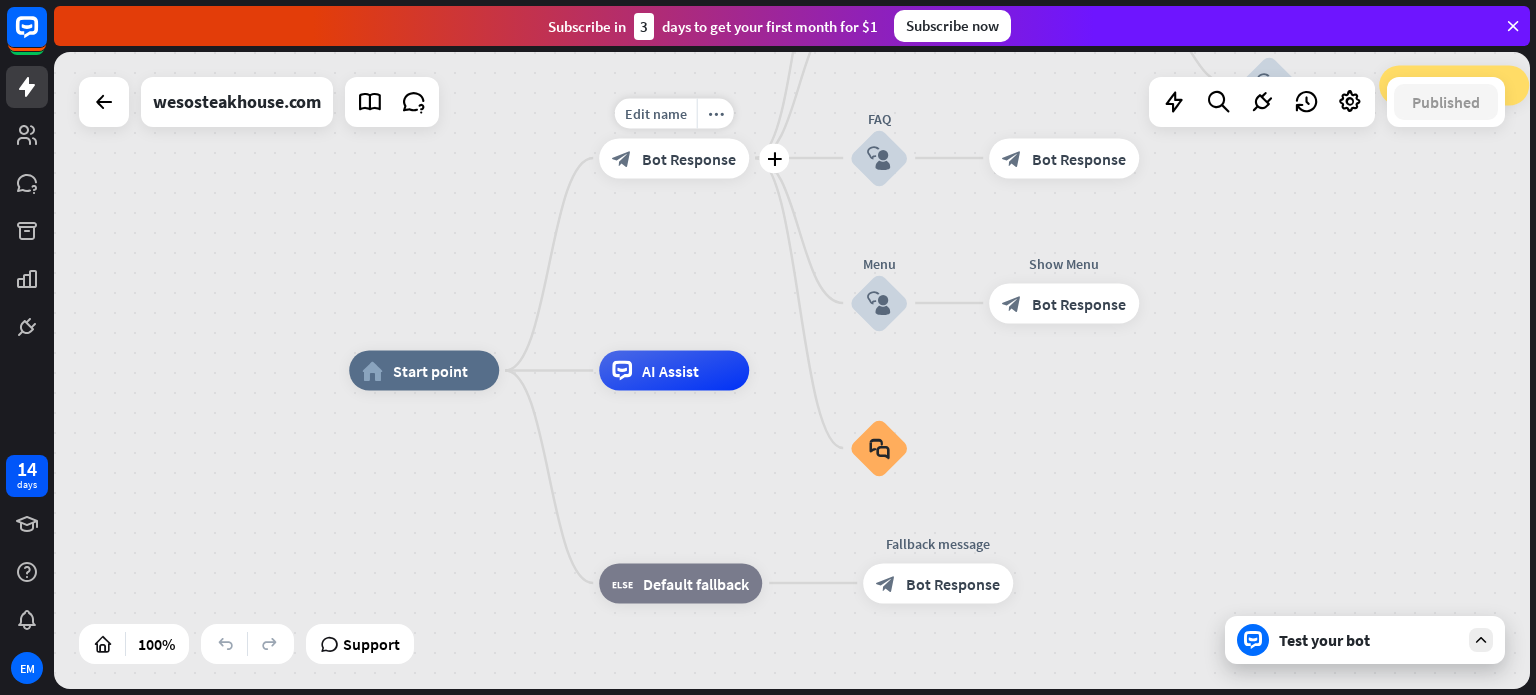click on "Bot Response" at bounding box center (689, 158) 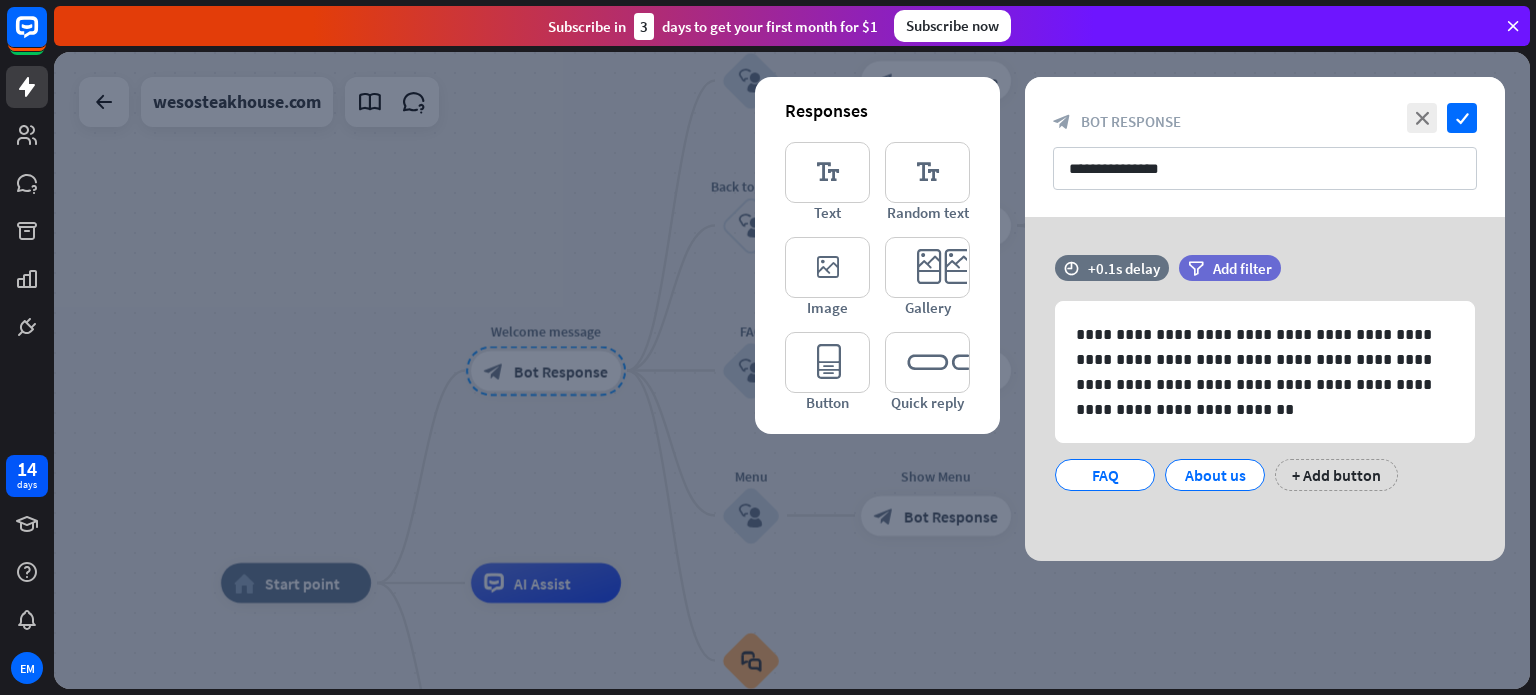 click at bounding box center [792, 370] 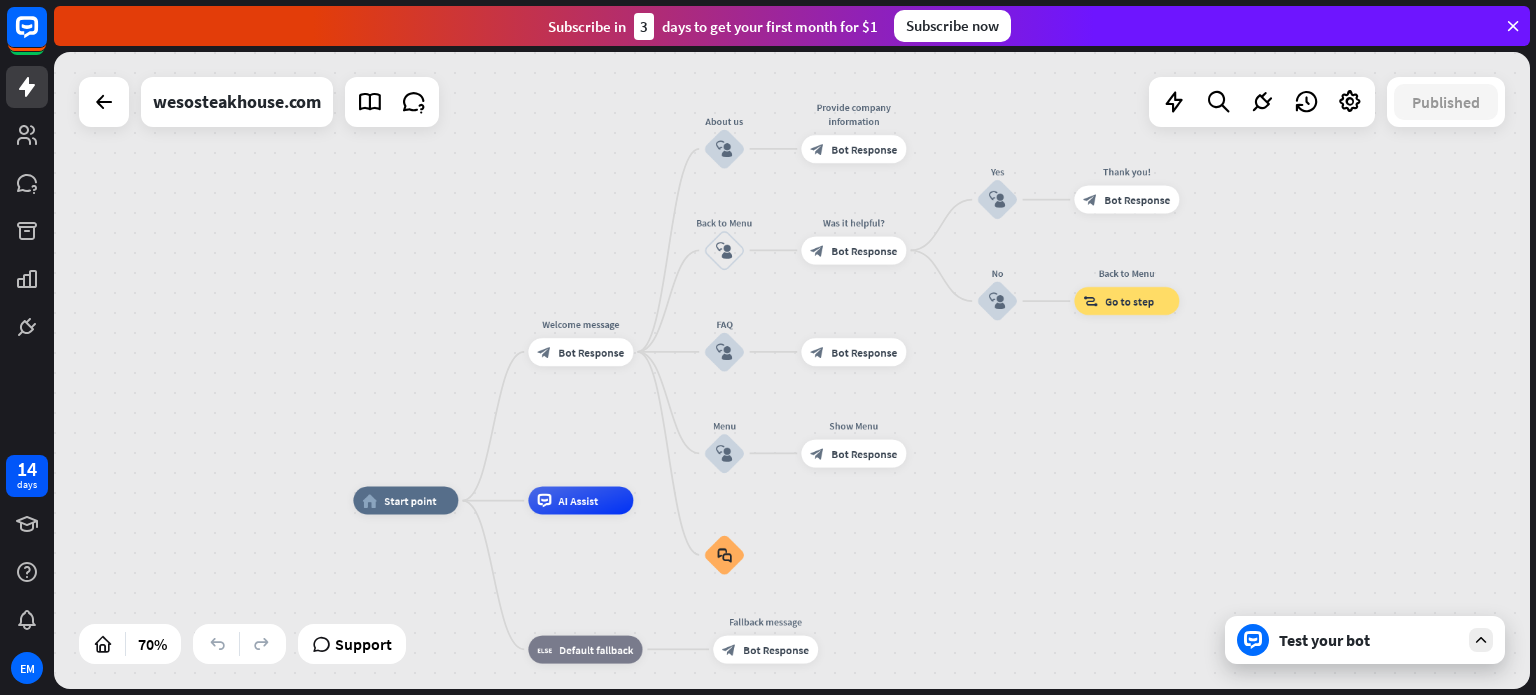 drag, startPoint x: 1293, startPoint y: 539, endPoint x: 1174, endPoint y: 474, distance: 135.59499 